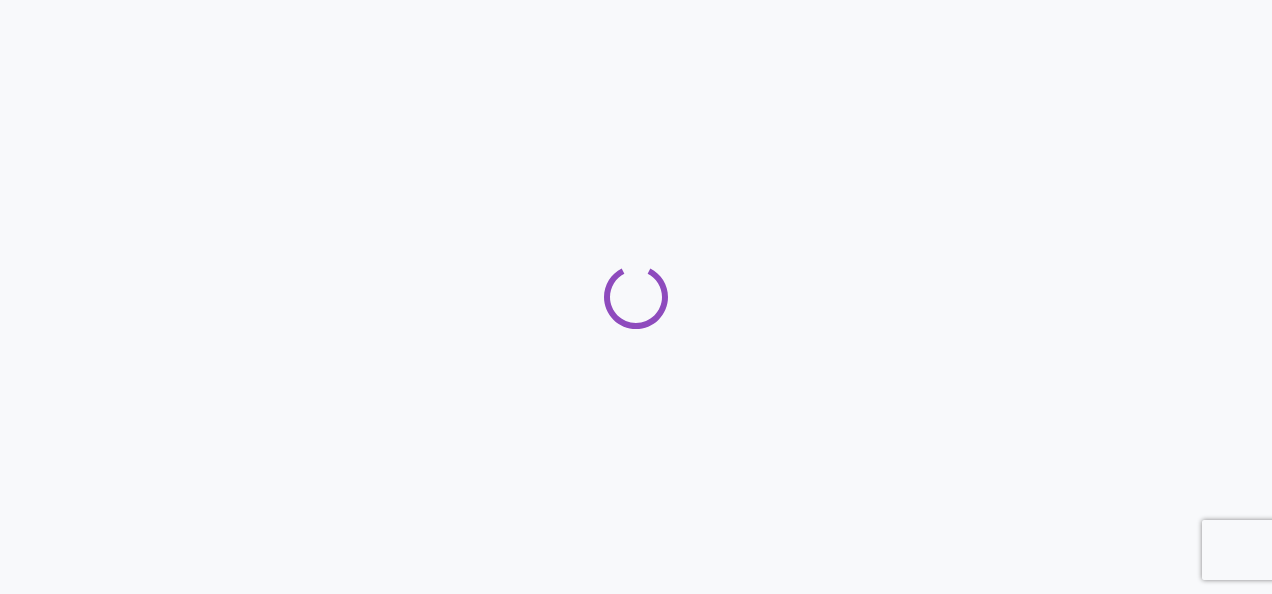 scroll, scrollTop: 0, scrollLeft: 0, axis: both 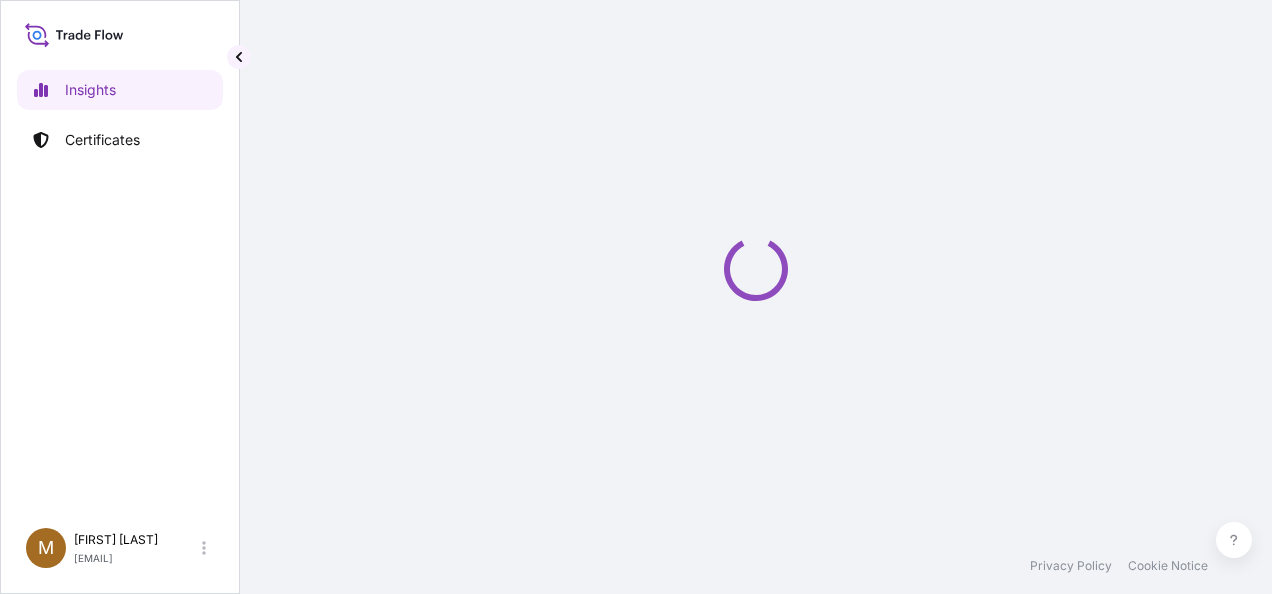 select on "2025" 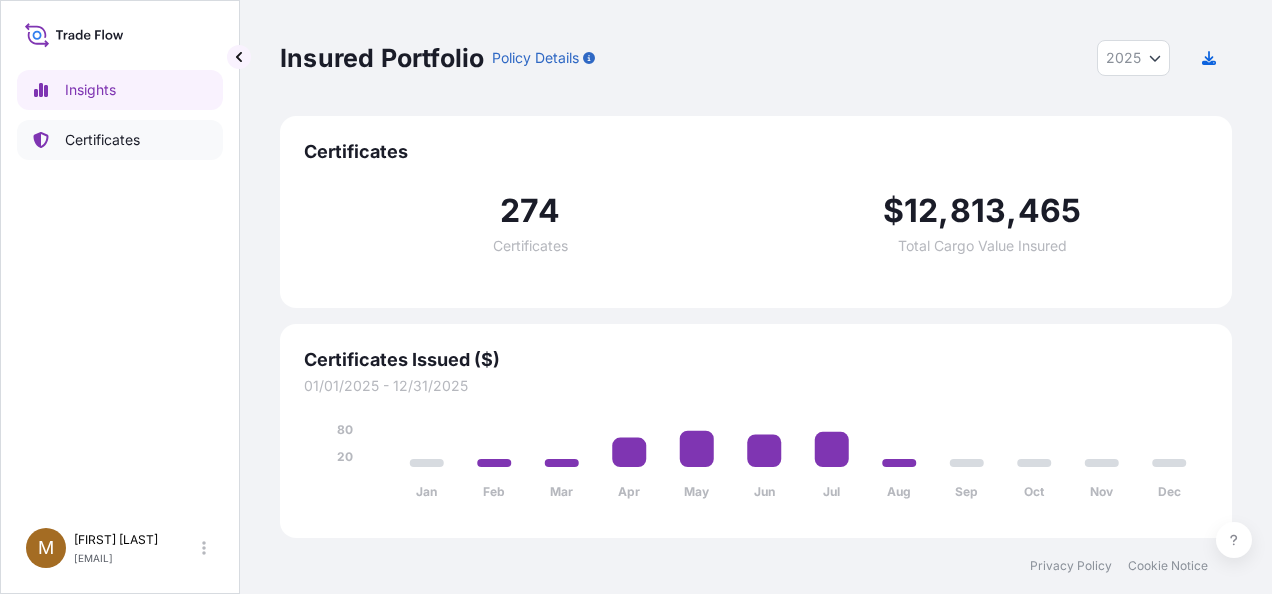 click on "Certificates" at bounding box center [102, 140] 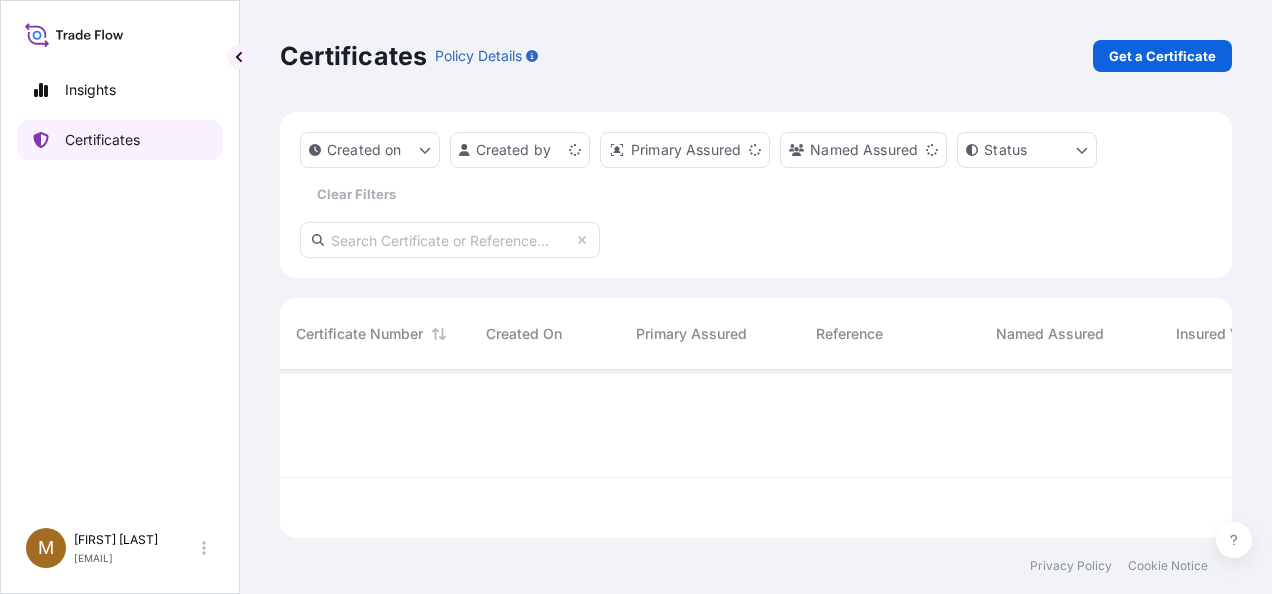 scroll, scrollTop: 16, scrollLeft: 16, axis: both 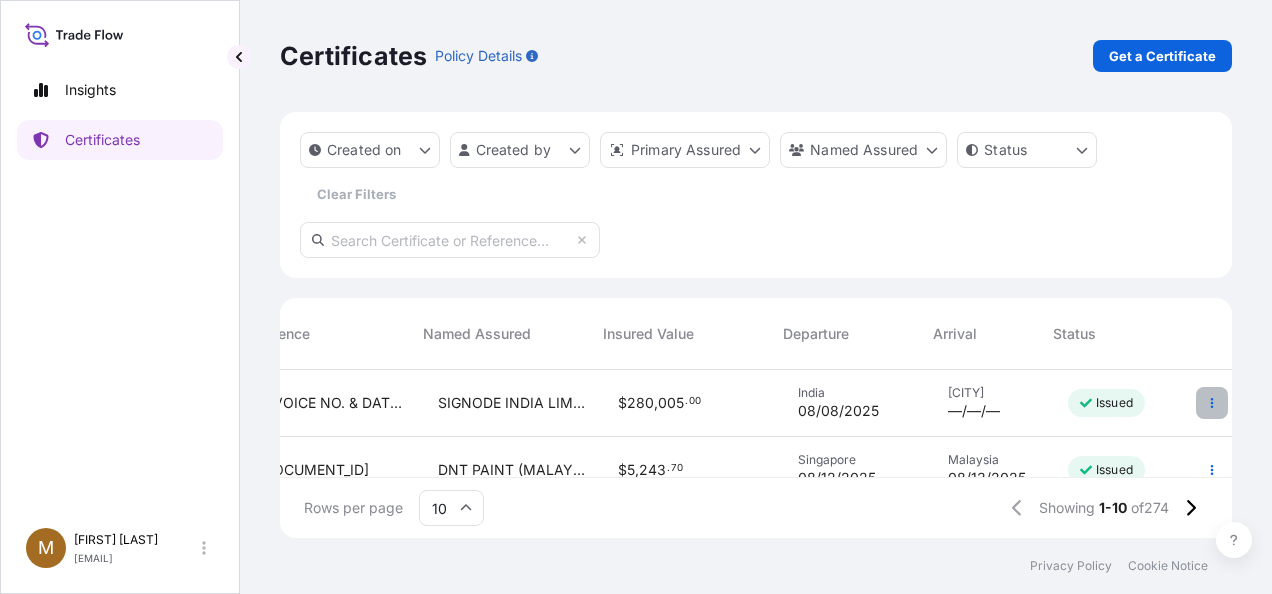 click 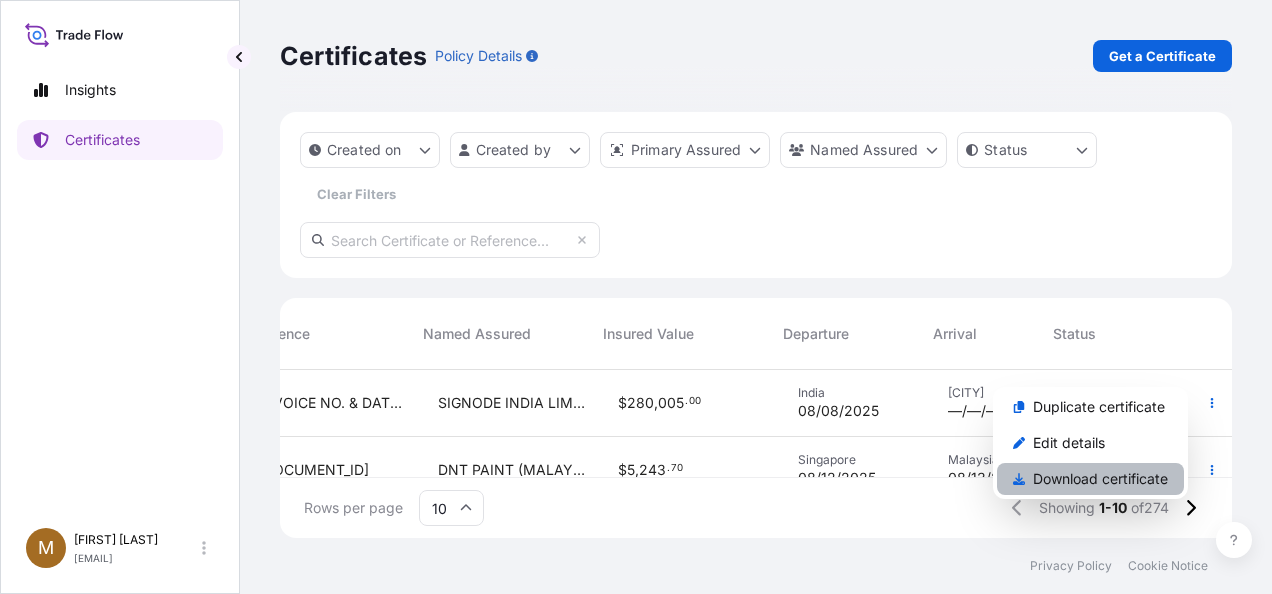 click on "Download certificate" at bounding box center [1100, 479] 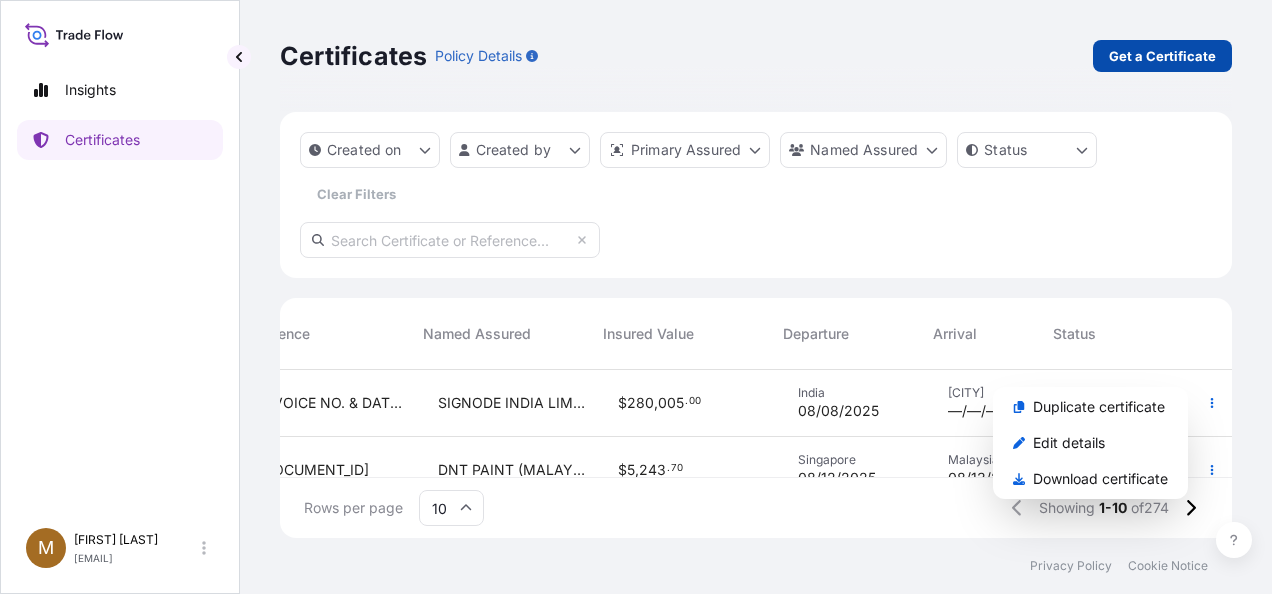 click on "Get a Certificate" at bounding box center [1162, 56] 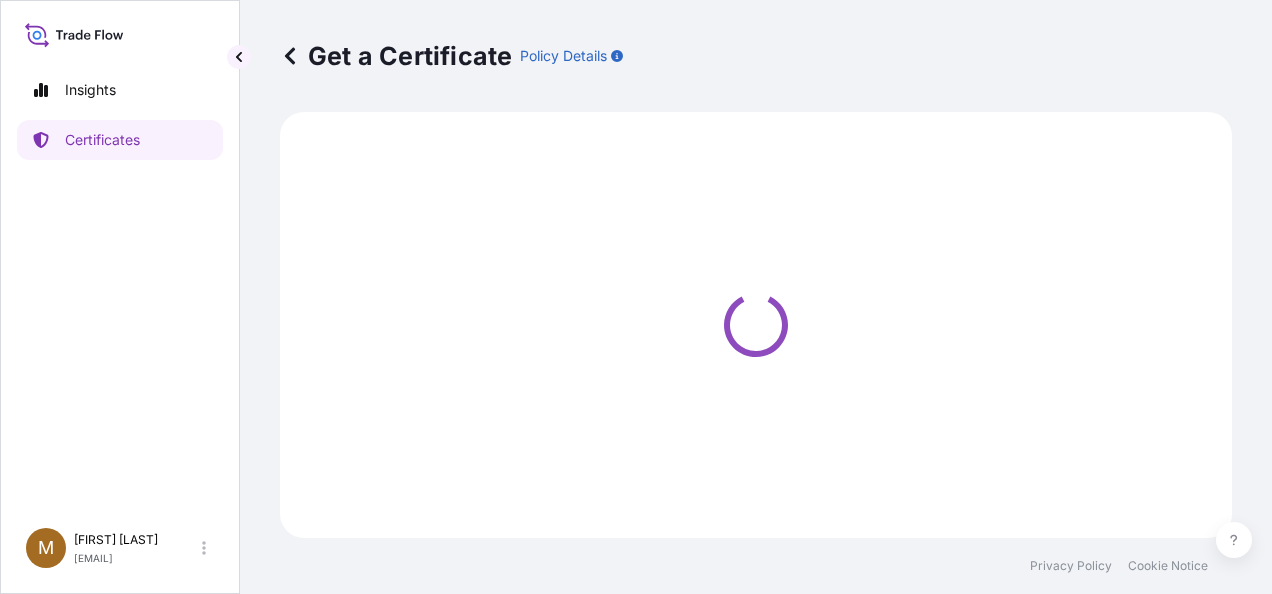 select on "Sea" 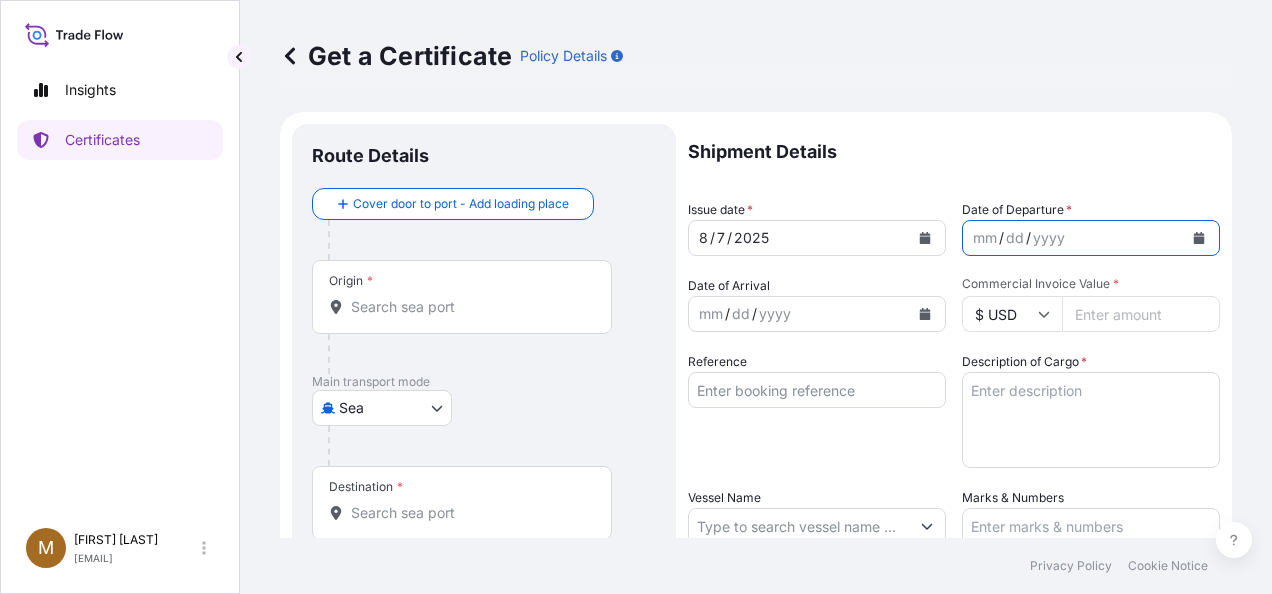 click 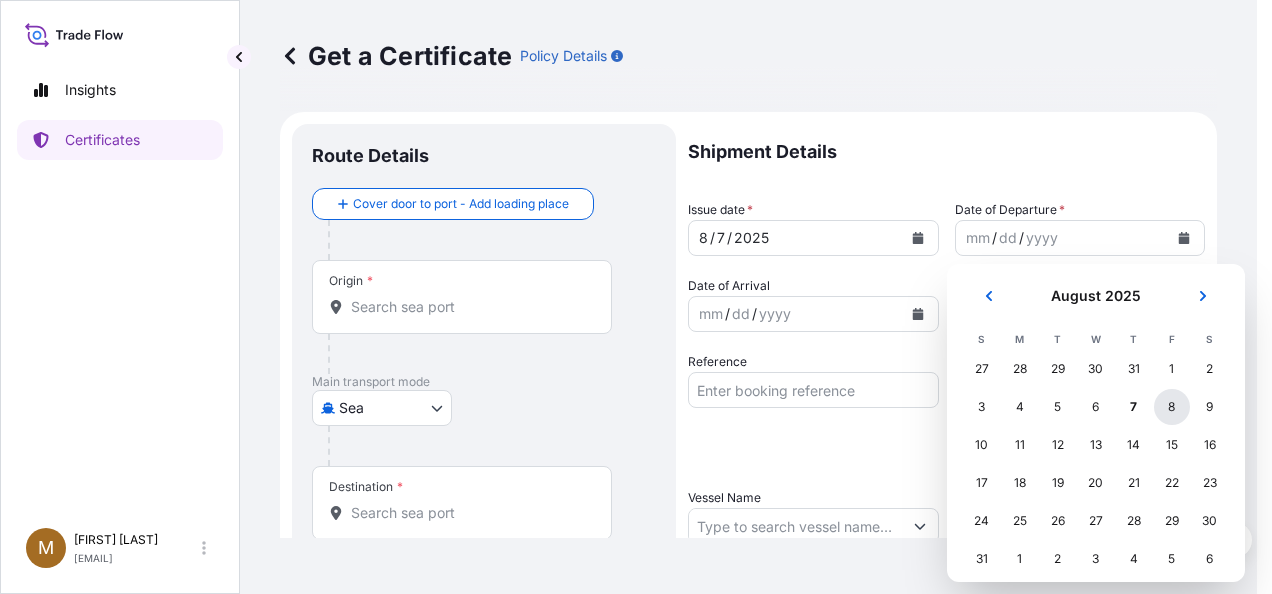 click on "8" at bounding box center [1172, 407] 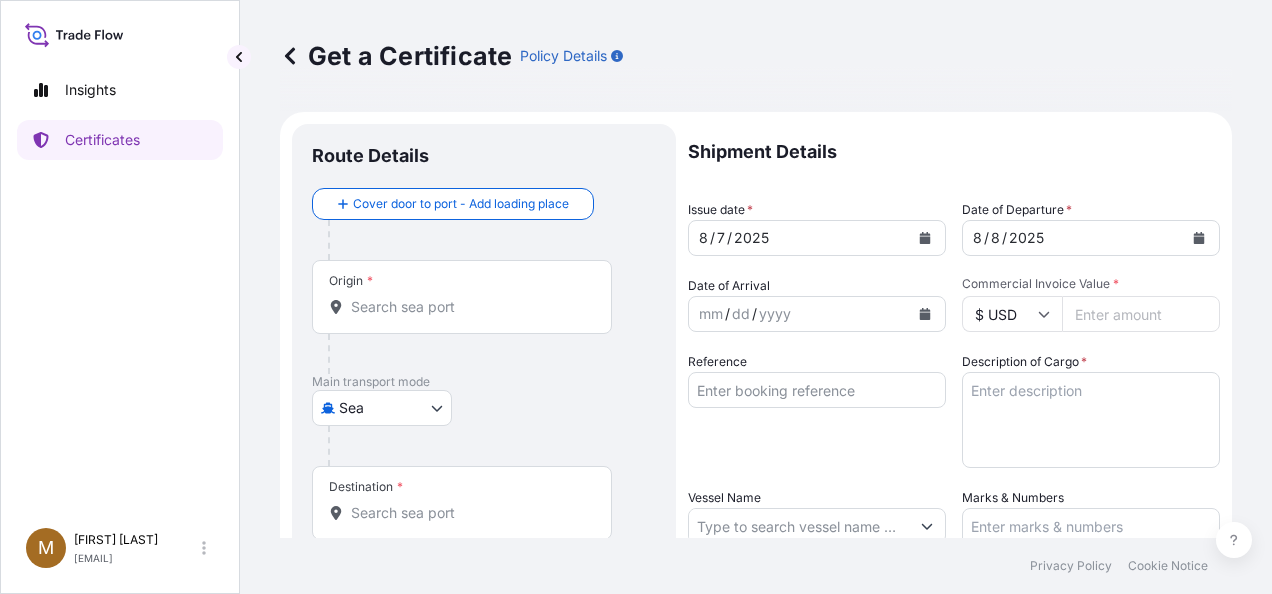 click on "Commercial Invoice Value    *" at bounding box center [1141, 314] 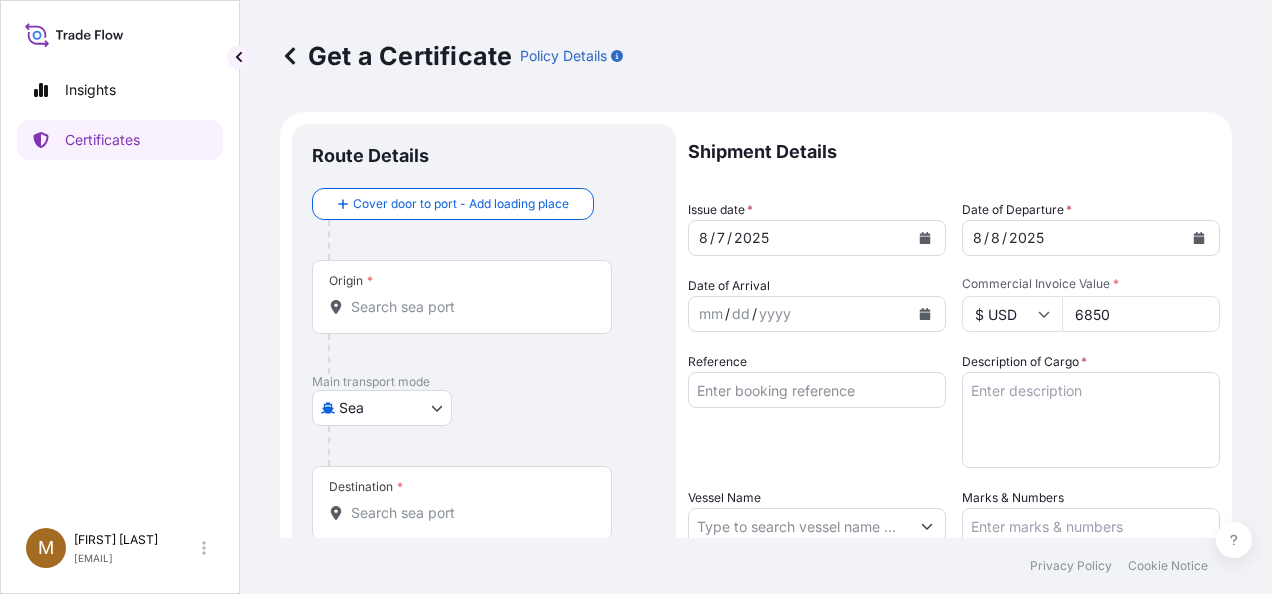 type on "6850" 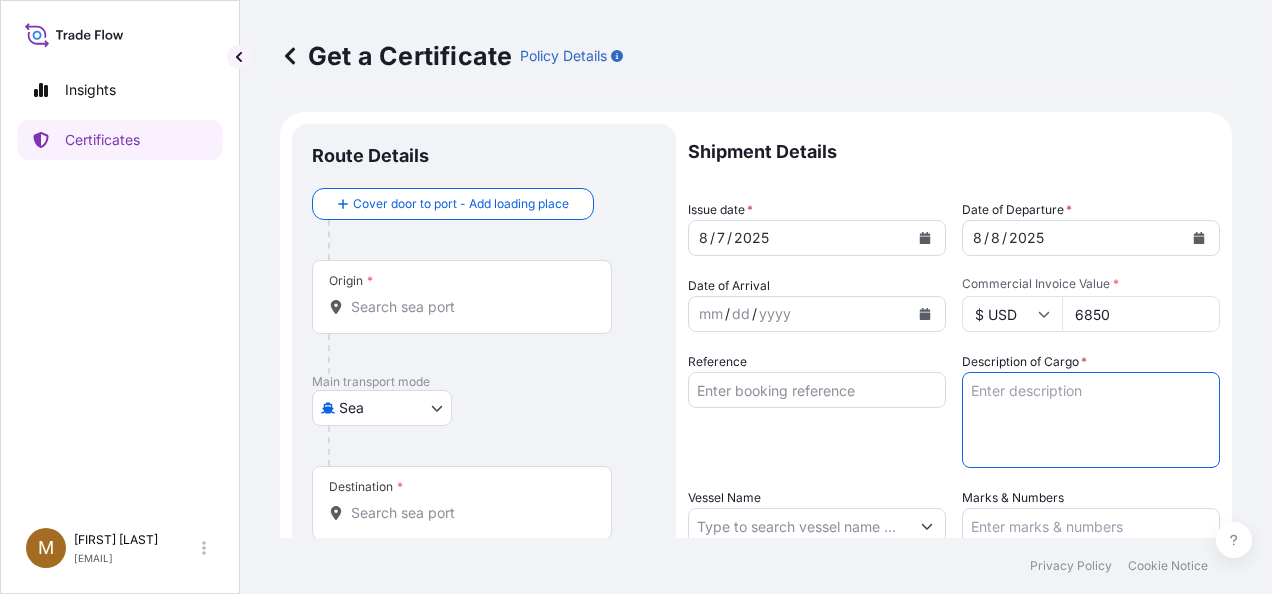 click on "Description of Cargo *" at bounding box center (1091, 420) 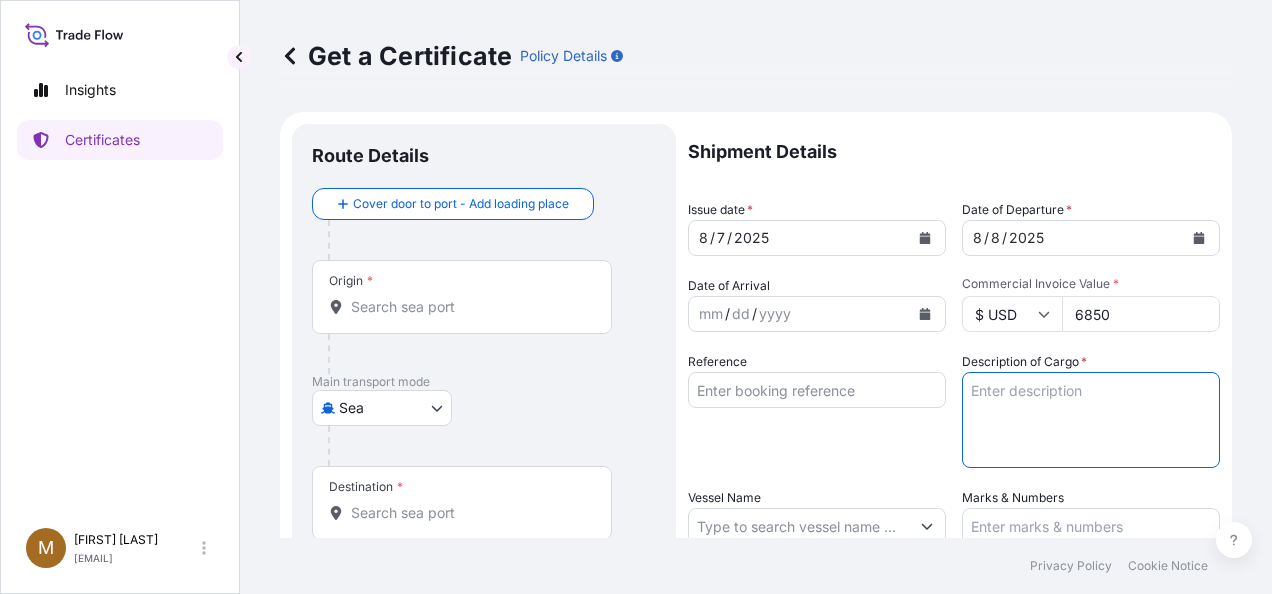 click on "Description of Cargo *" at bounding box center (1091, 420) 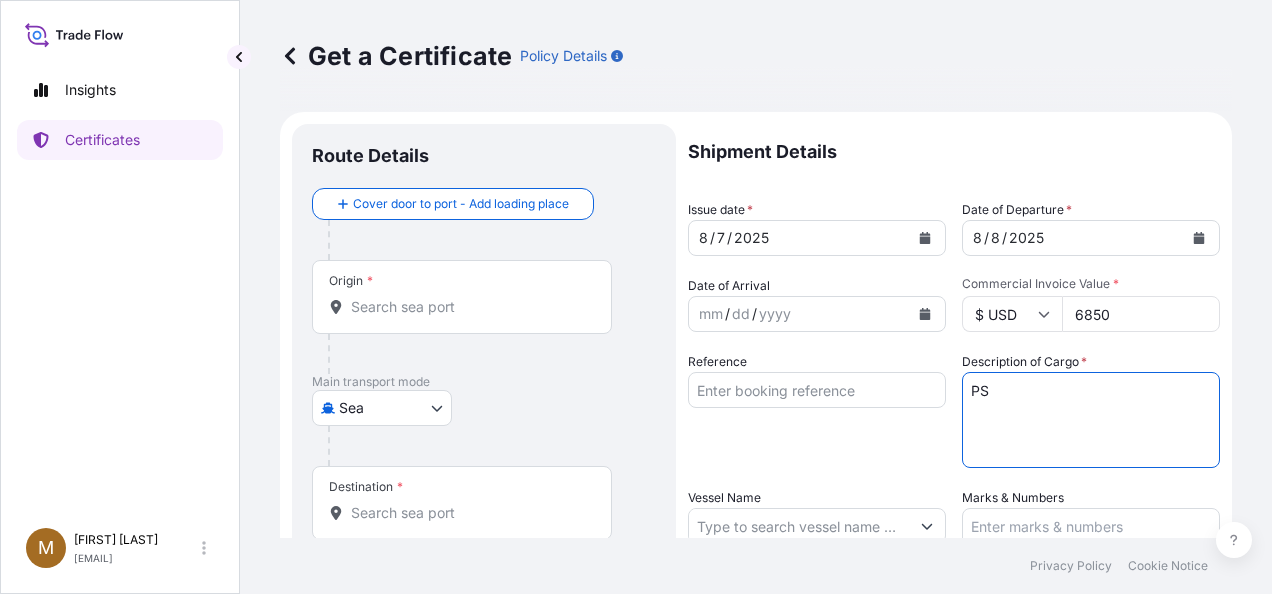 type on "P" 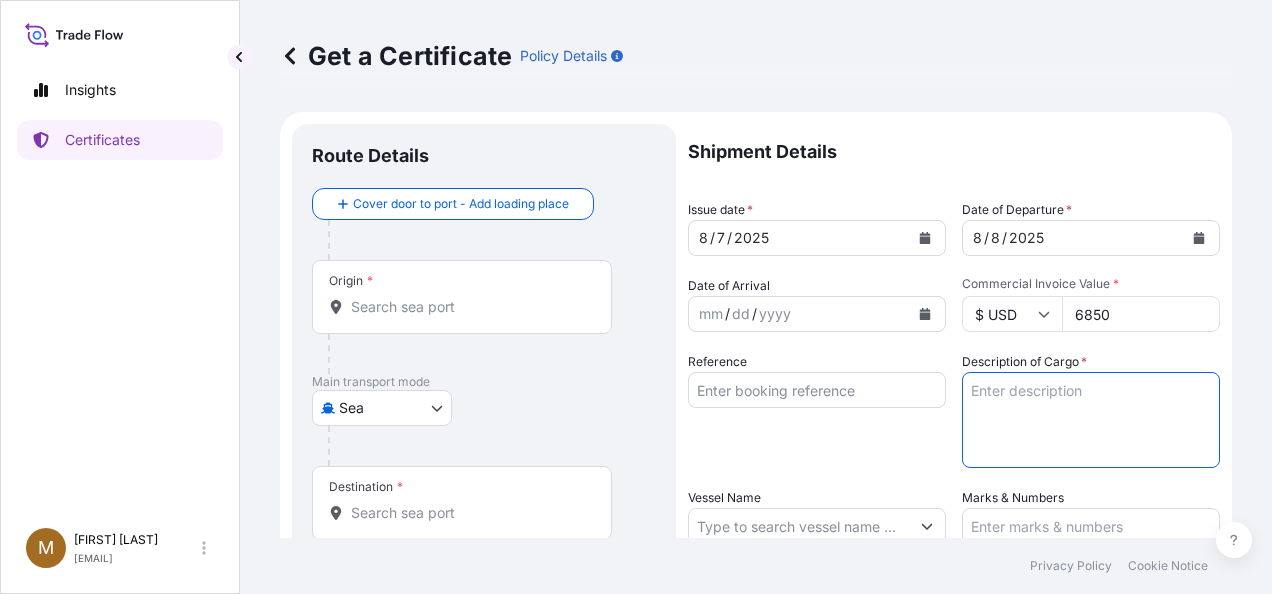 paste on "BATTERY OPERATED COMBINATION" 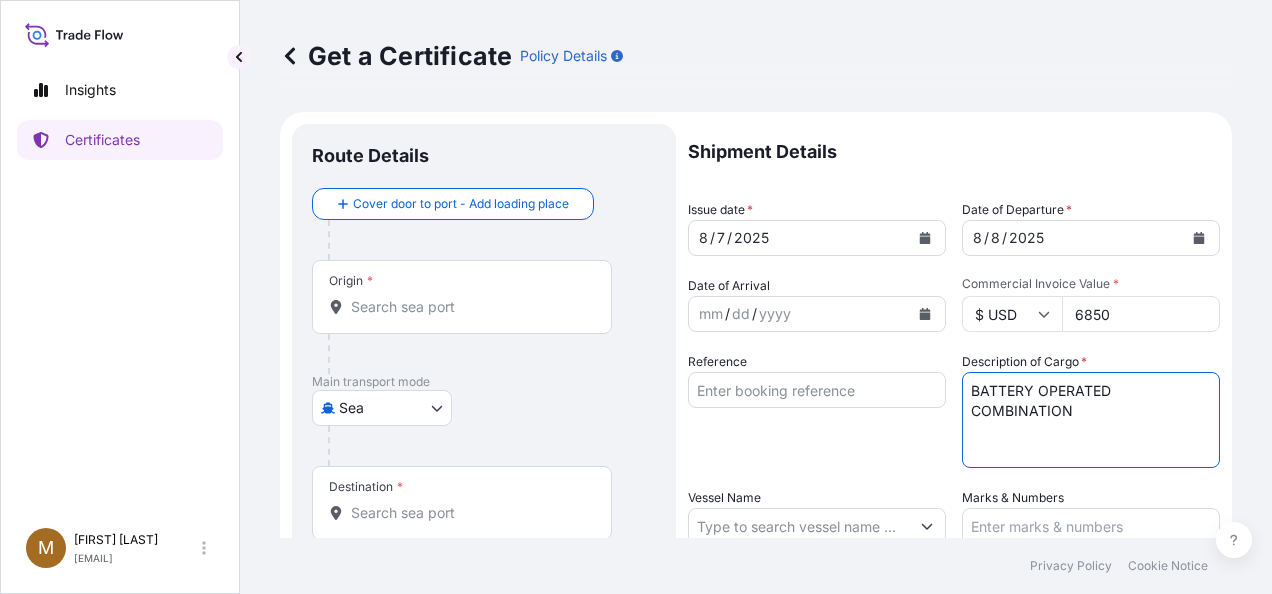 paste on "STRAPPING TOOL" 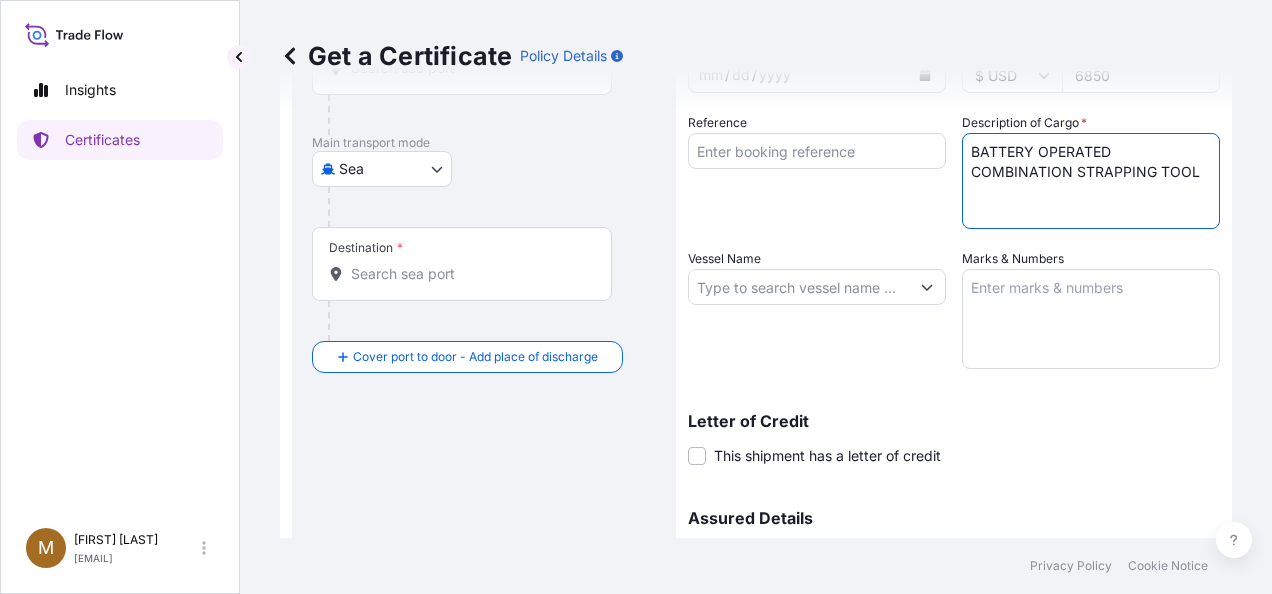 scroll, scrollTop: 240, scrollLeft: 0, axis: vertical 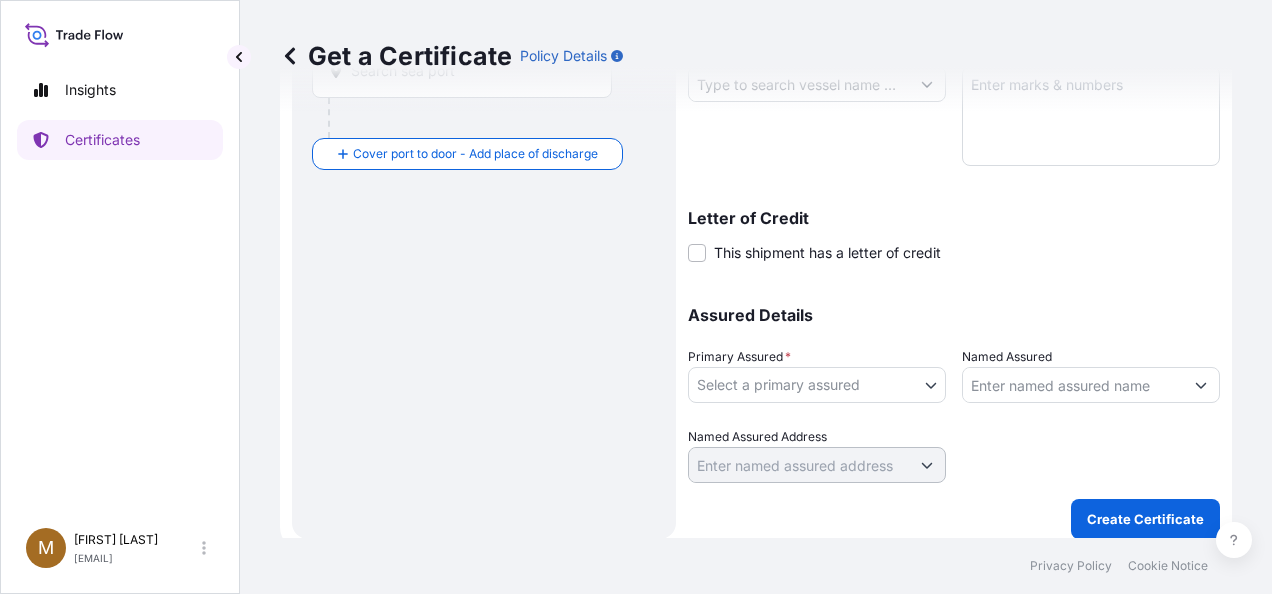 type on "BATTERY OPERATED COMBINATION STRAPPING TOOL" 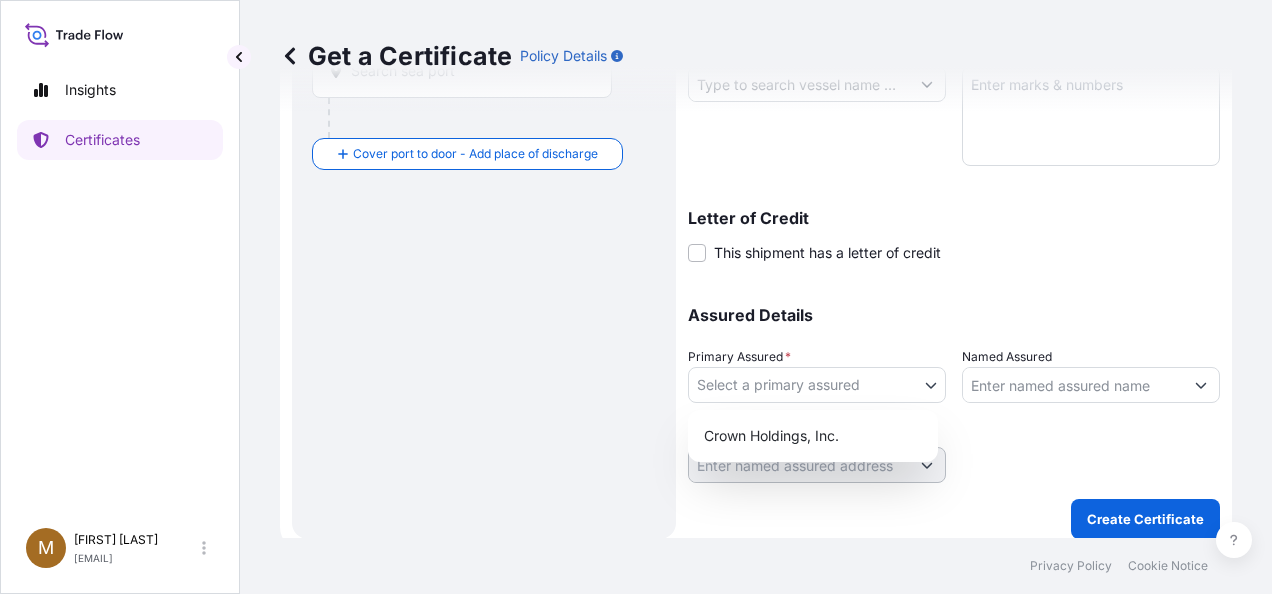 click on "Insights Certificates M [LAST] [LAST] [EMAIL] Get a Certificate Policy Details Route Details Cover Cover door to port - Add loading place Place of loading Road / Inland Road / Inland Origin * Main transport mode Sea Air Road Sea Destination * Cover port to door - Add place of discharge Road / Inland Road / Inland Place of Discharge Shipment Details Issue date * [DATE] Date of Departure * [DATE] Date of Arrival mm / dd / yyyy Commodity Per Policy Packing Category Commercial Invoice Value * $ [CURRENCY] [NUMBER] Reference Description of Cargo * BATTERY OPERATED COMBINATION STRAPPING TOOL Vessel Name Marks & Numbers Letter of Credit This shipment has a letter of credit Letter of credit * Letter of credit may not exceed 12000 characters Assured Details Primary Assured * Select a primary assured Crown Holdings, Inc. Named Assured Named Assured Address Create Certificate Privacy Policy Cookie Notice
0 Selected Date: [DATE] Selected Date: [DATE]" at bounding box center [636, 297] 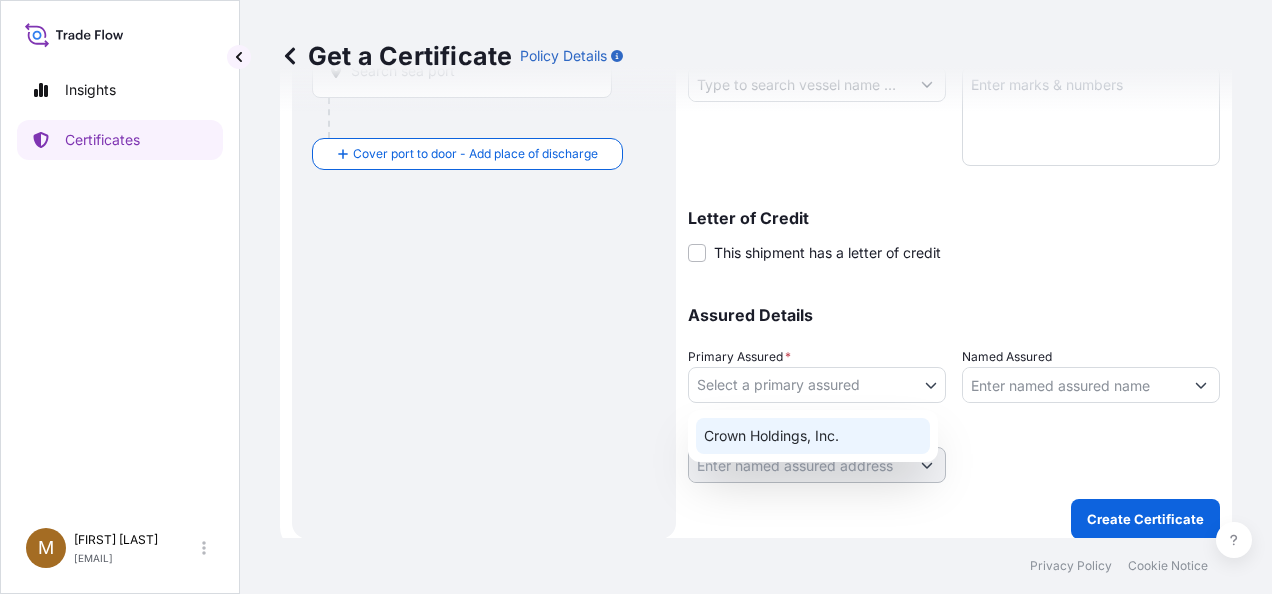 click on "Crown Holdings, Inc." at bounding box center [813, 436] 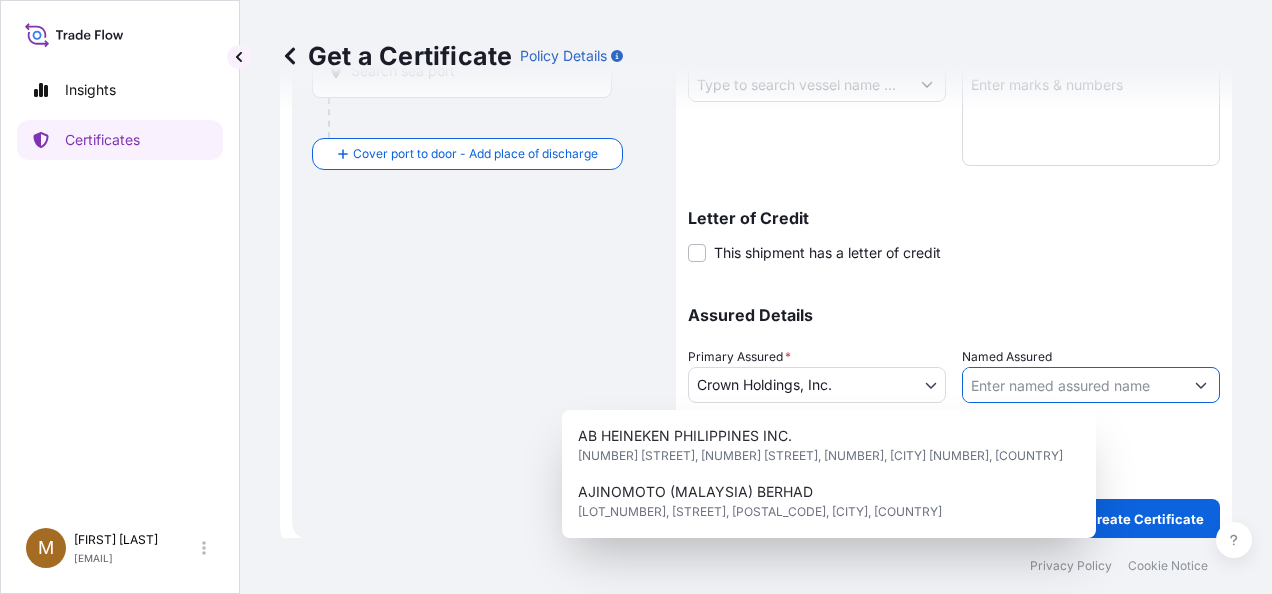 click on "Named Assured" at bounding box center [1073, 385] 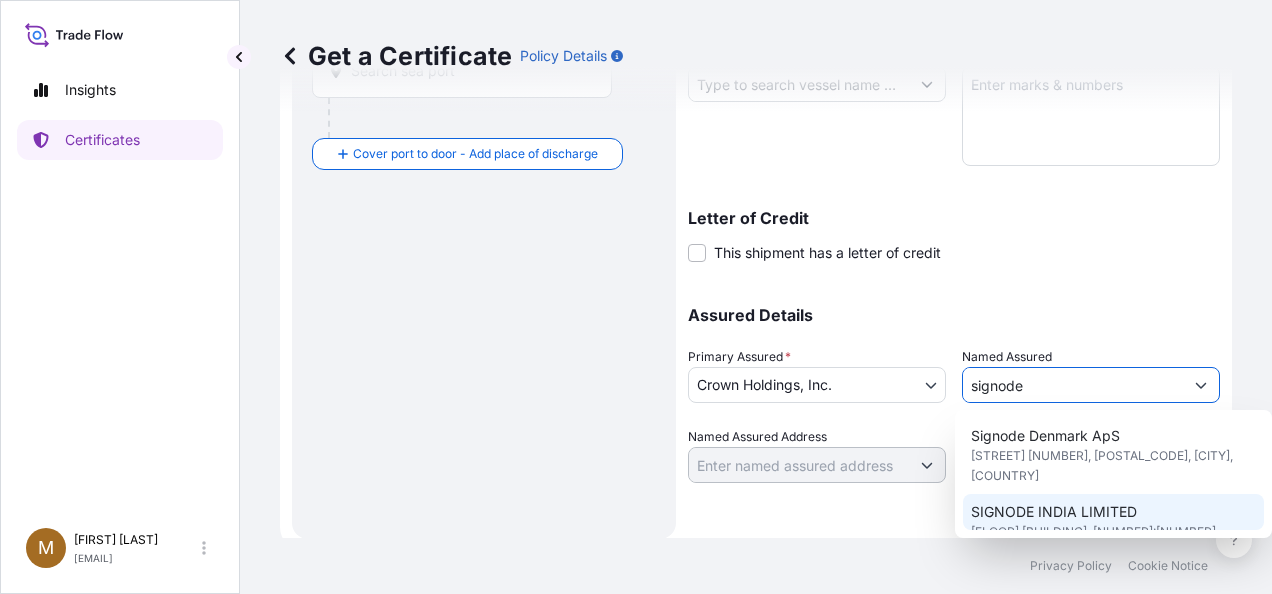 click on "[FLOOR] [BUILDING], [NUMBER]:[NUMBER]-[NUMBER]/[NUMBER], [STREET], [CITY], [STATE], [POSTAL_CODE], [COUNTRY]" at bounding box center (1113, 552) 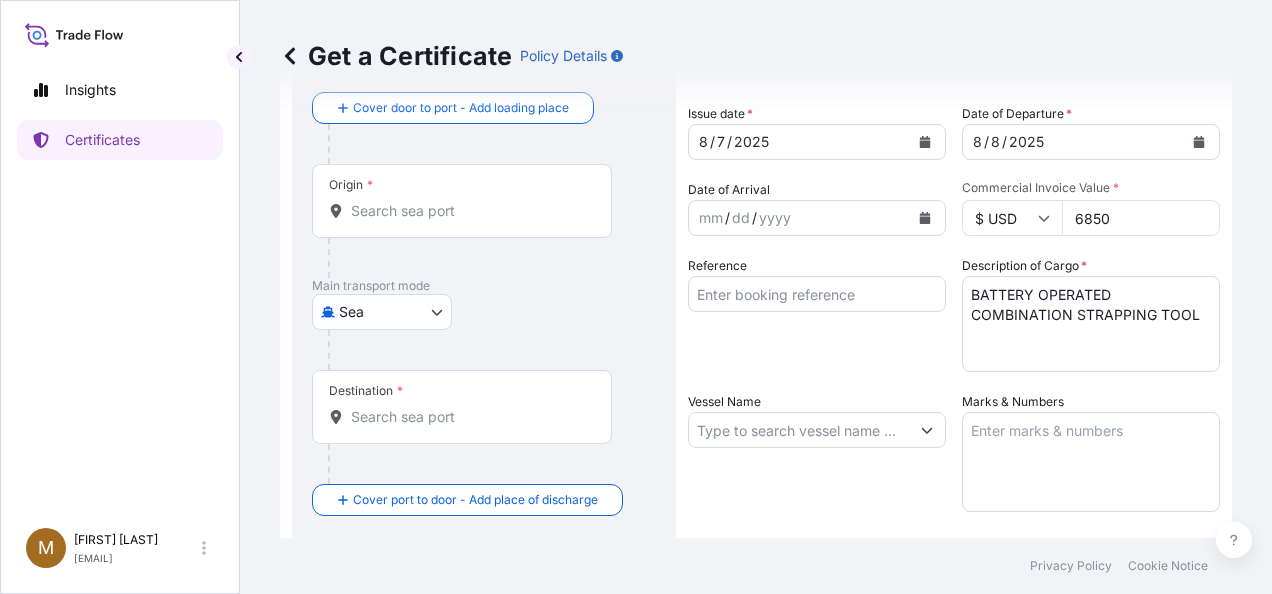 scroll, scrollTop: 0, scrollLeft: 0, axis: both 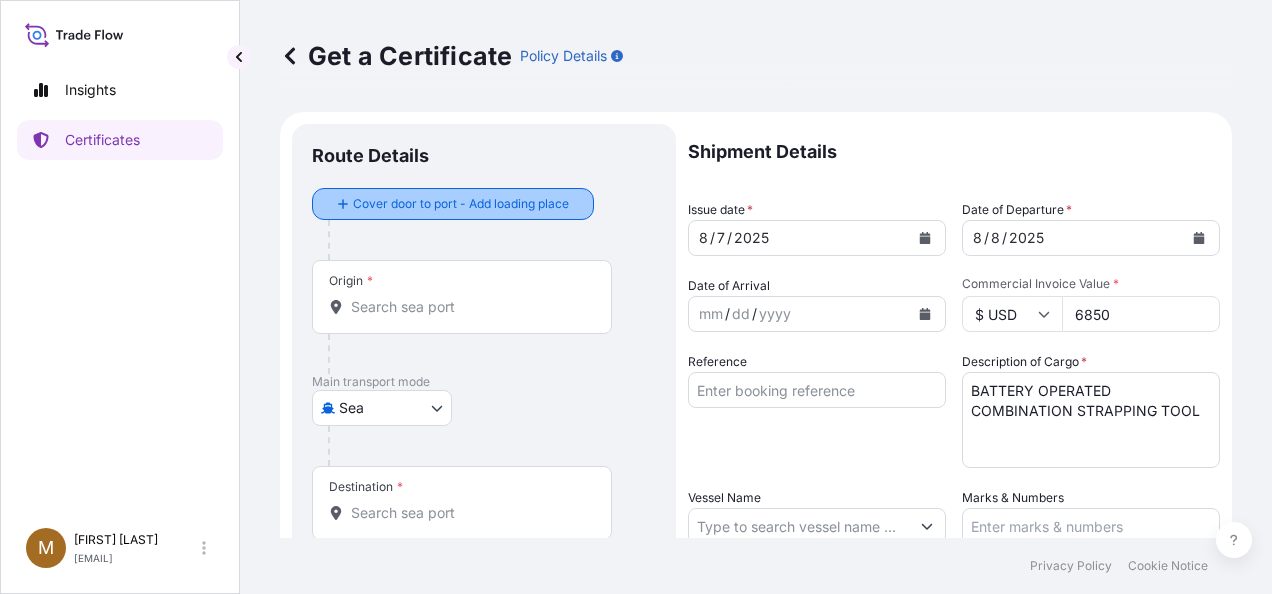 type on "SIGNODE INDIA LIMITED" 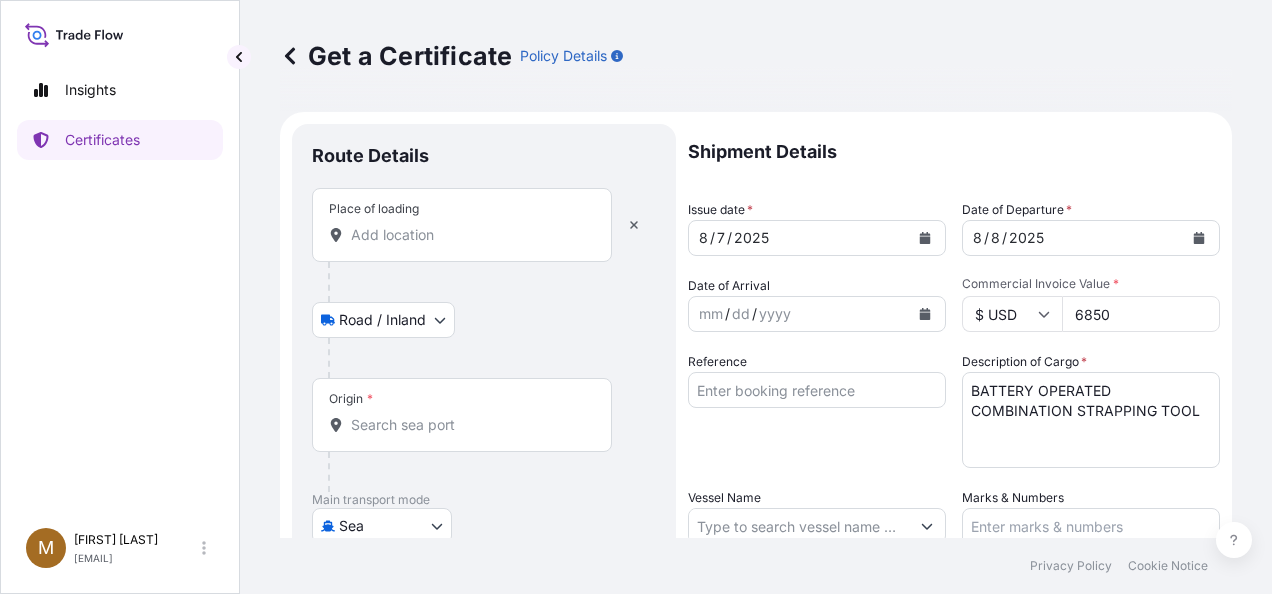 click on "Place of loading" at bounding box center [469, 235] 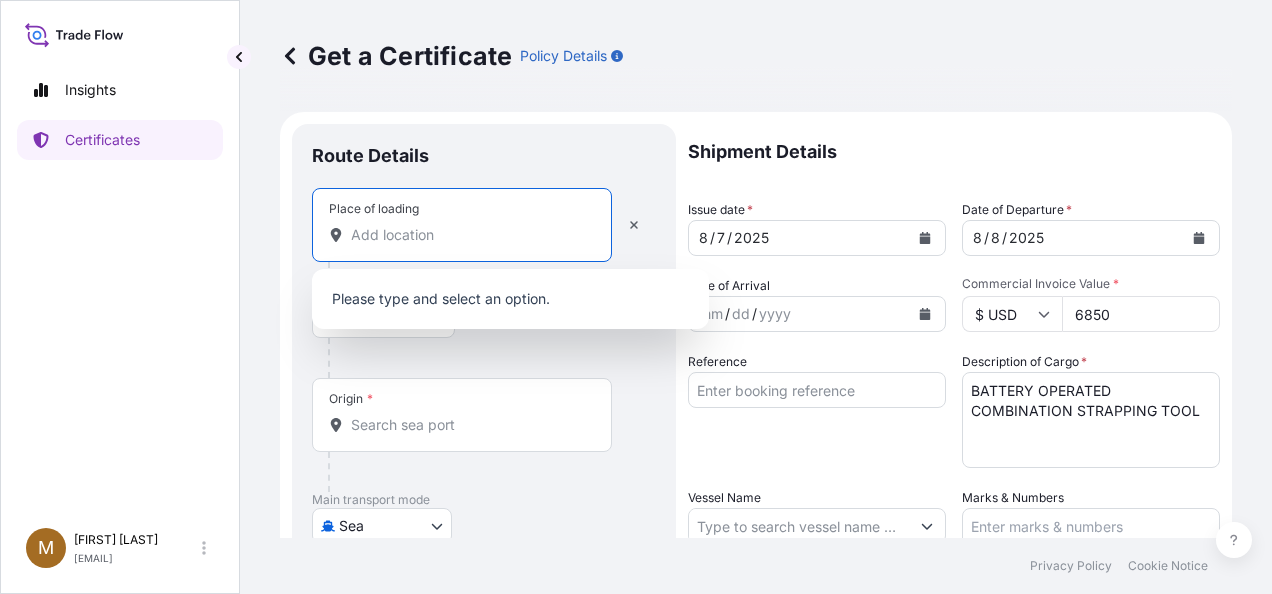 click on "Place of loading" at bounding box center (469, 235) 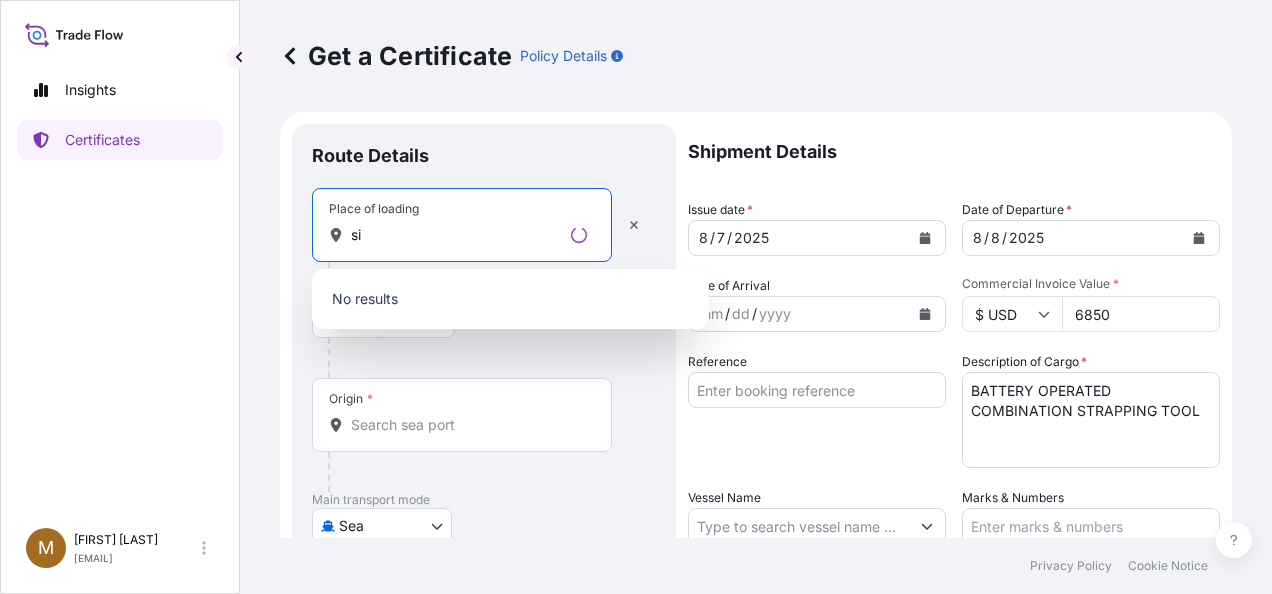 type on "s" 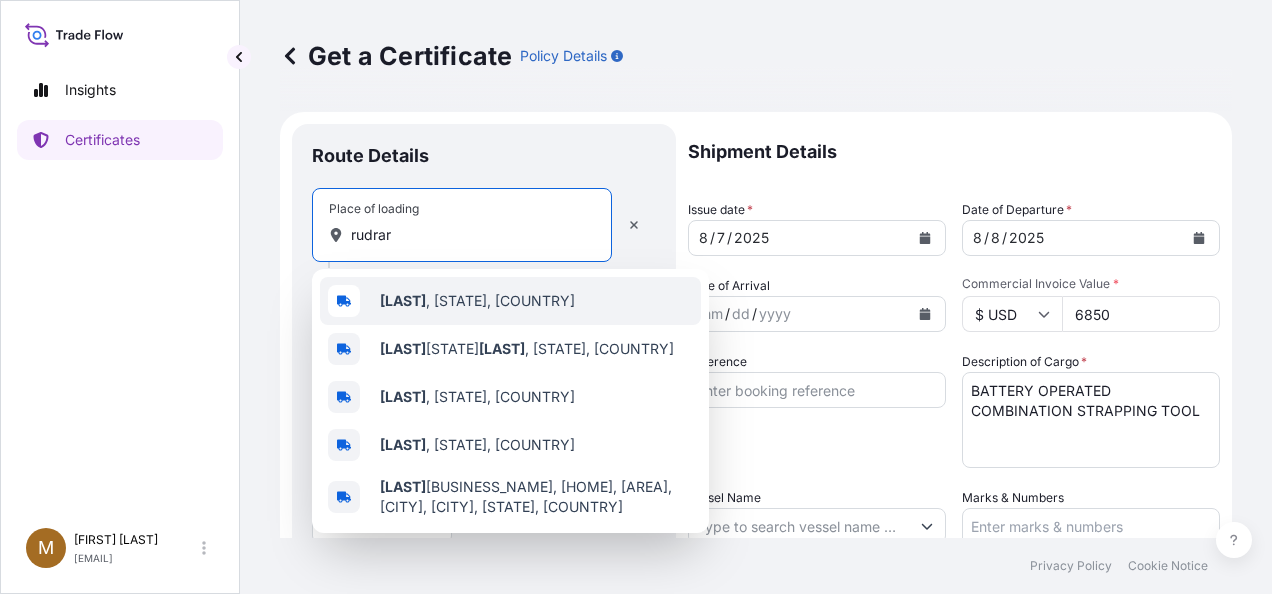 click on "[CITY] [LAST], [STATE], [COUNTRY]" at bounding box center [477, 301] 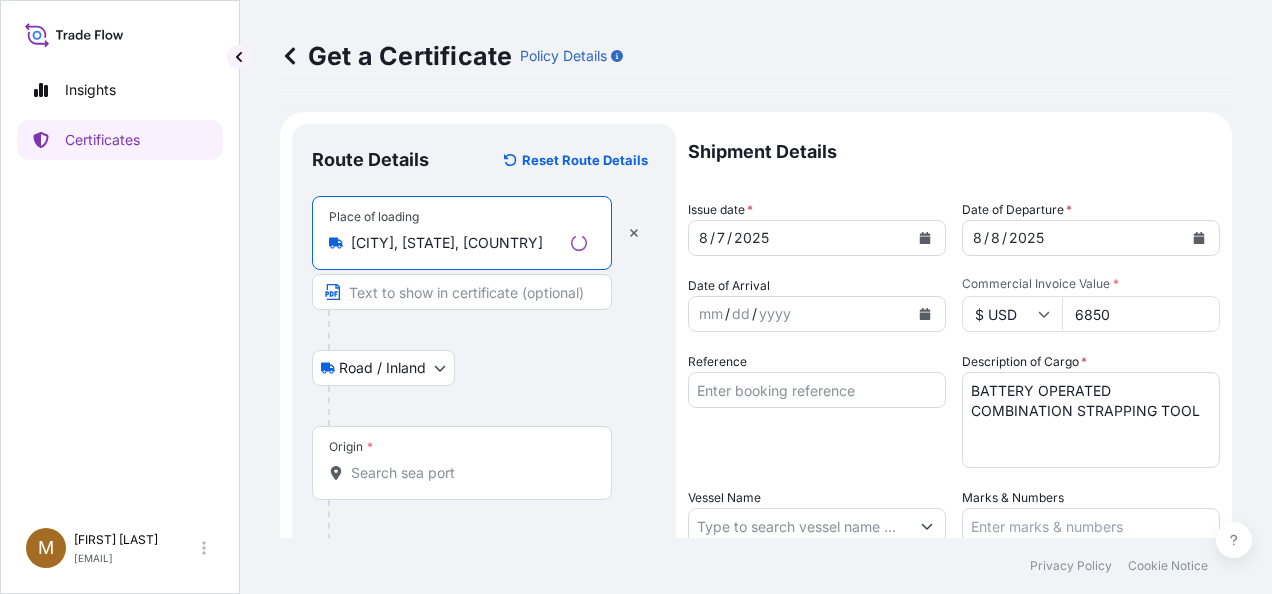 type on "[CITY], [STATE], [COUNTRY]" 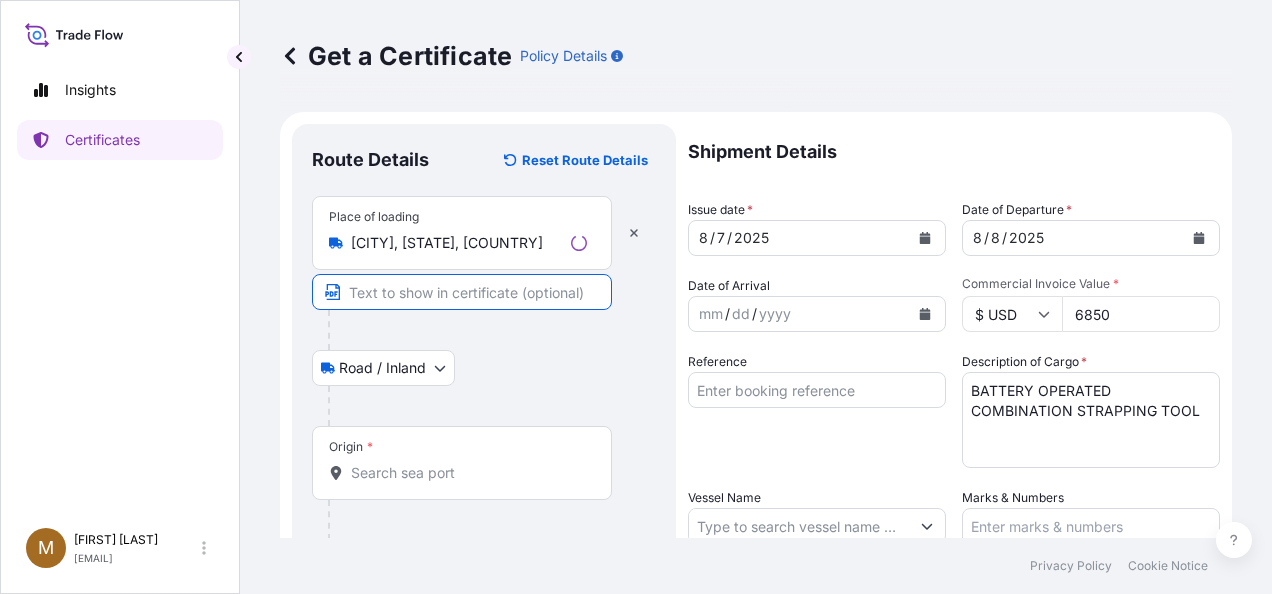 click at bounding box center [462, 292] 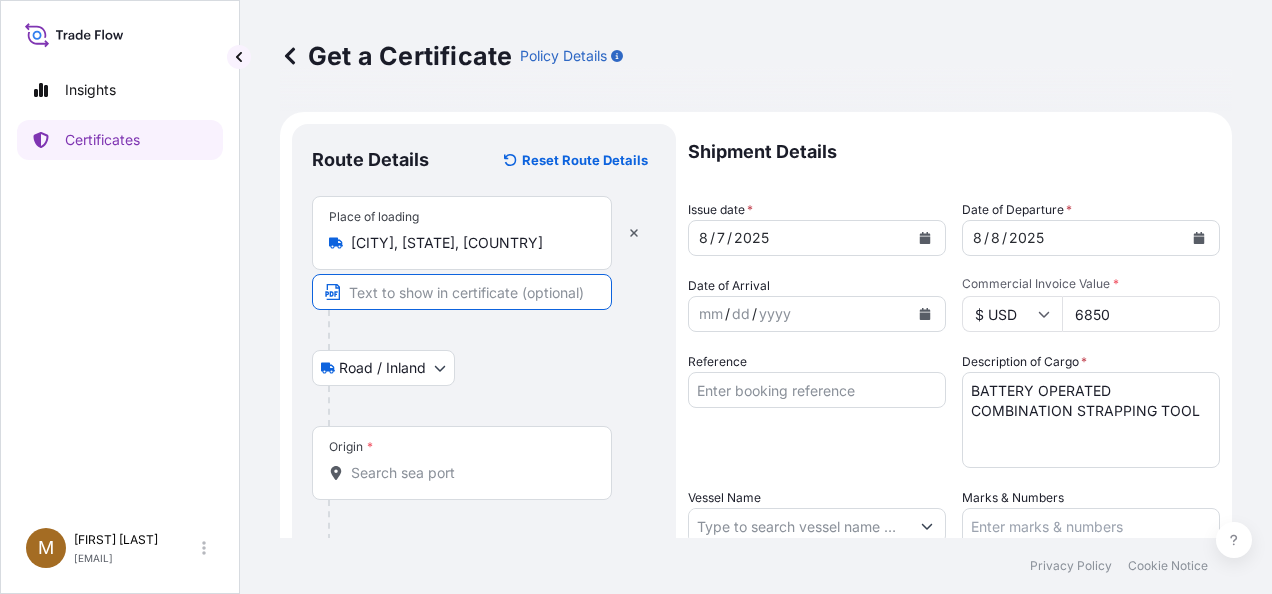 type on "SIGNODE INDIA LIMITED, [CITY], [AREA] , [STATE]-[POSTAL_CODE]" 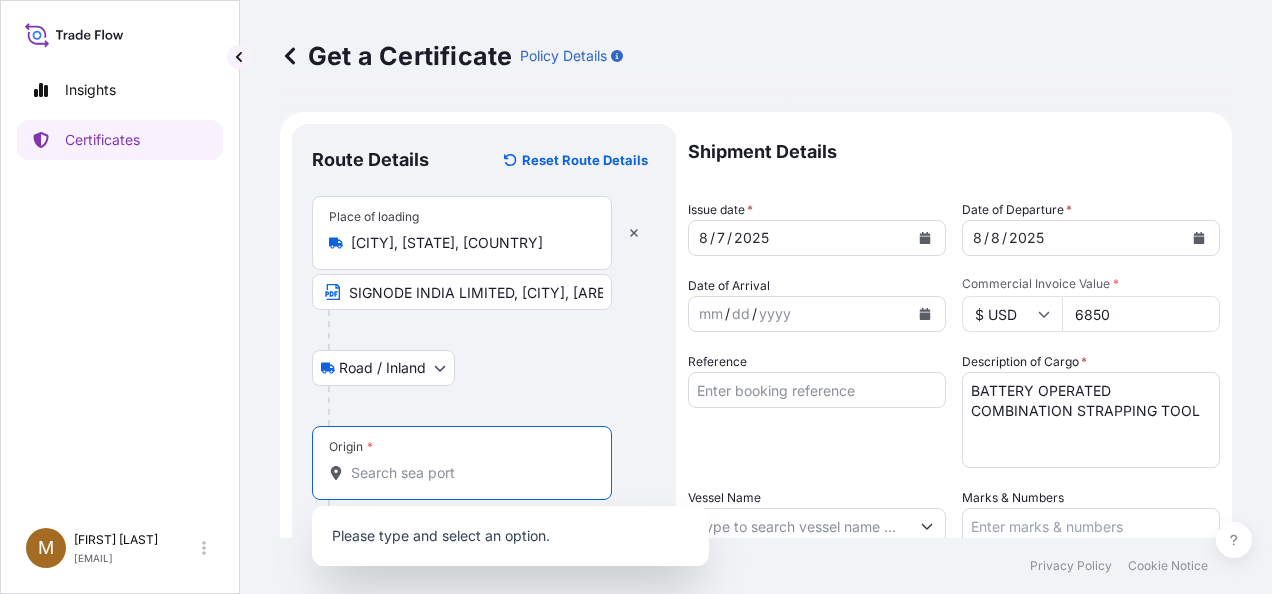 click on "Origin *" at bounding box center (469, 473) 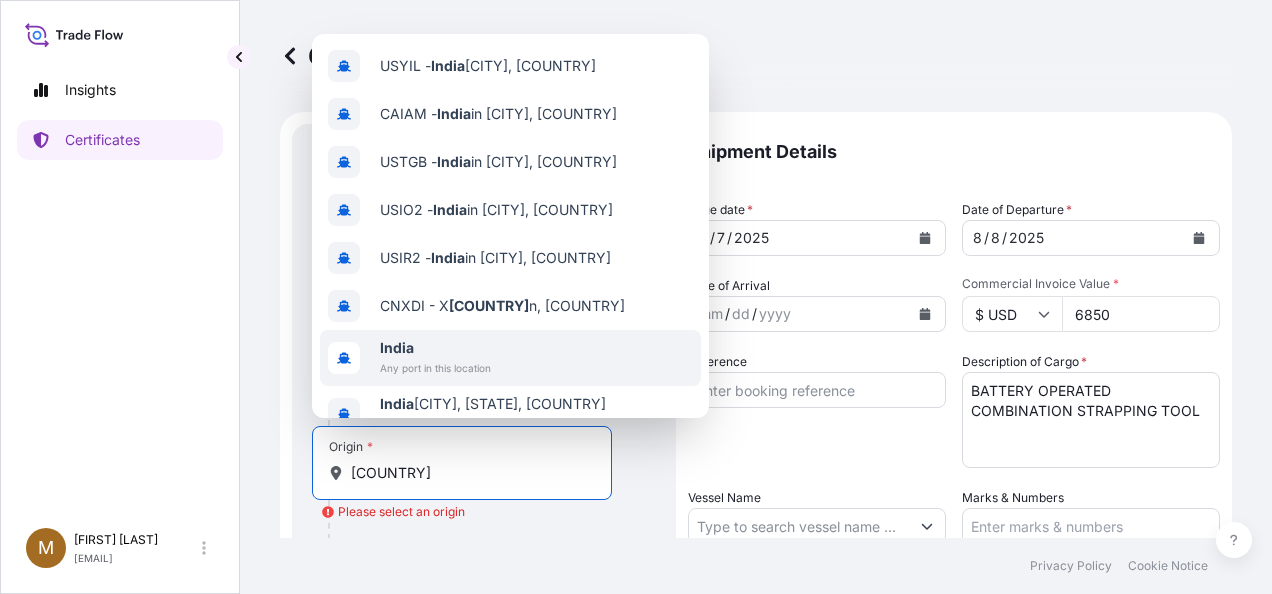 click on "Any port in this location" at bounding box center [435, 368] 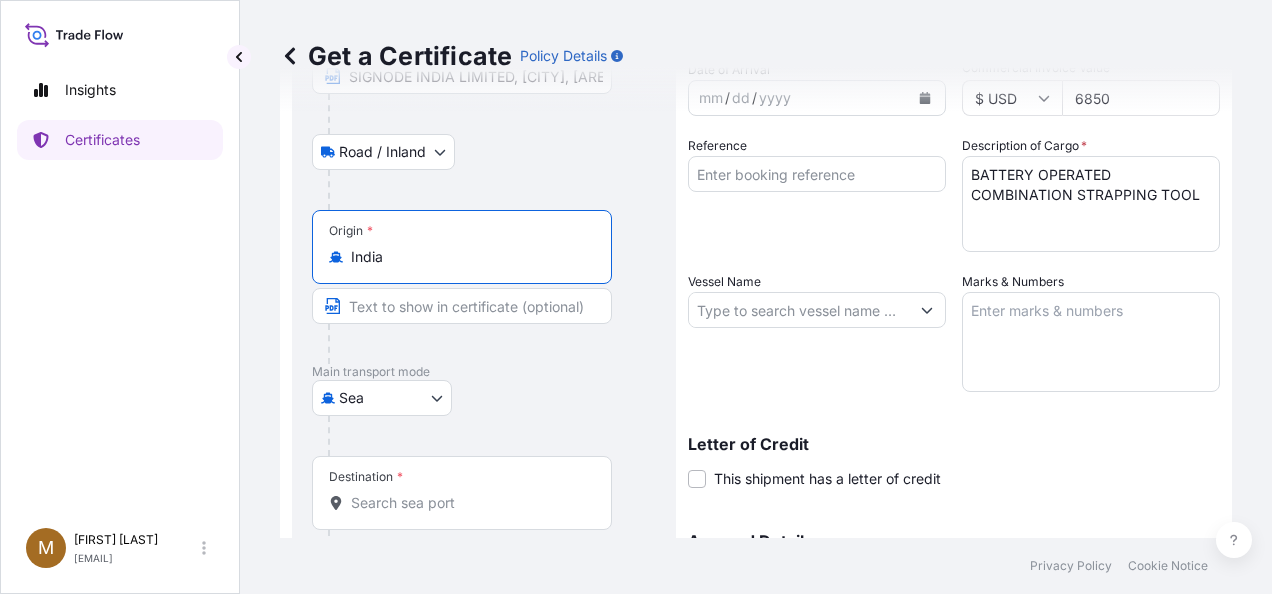 scroll, scrollTop: 219, scrollLeft: 0, axis: vertical 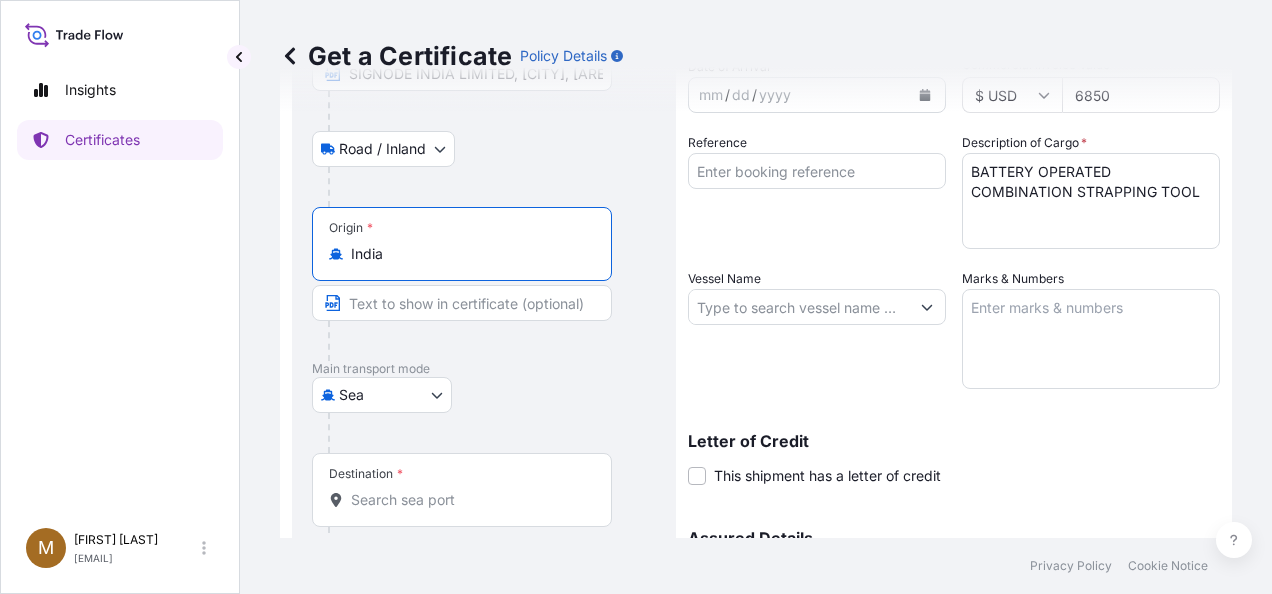type on "India" 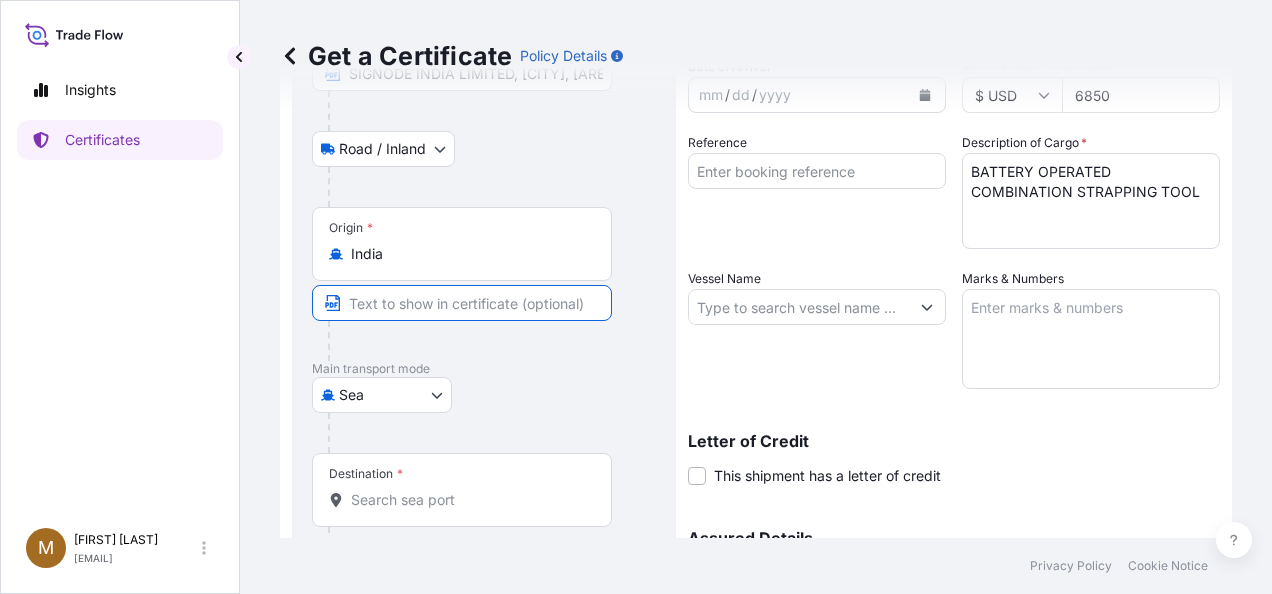 click at bounding box center (462, 303) 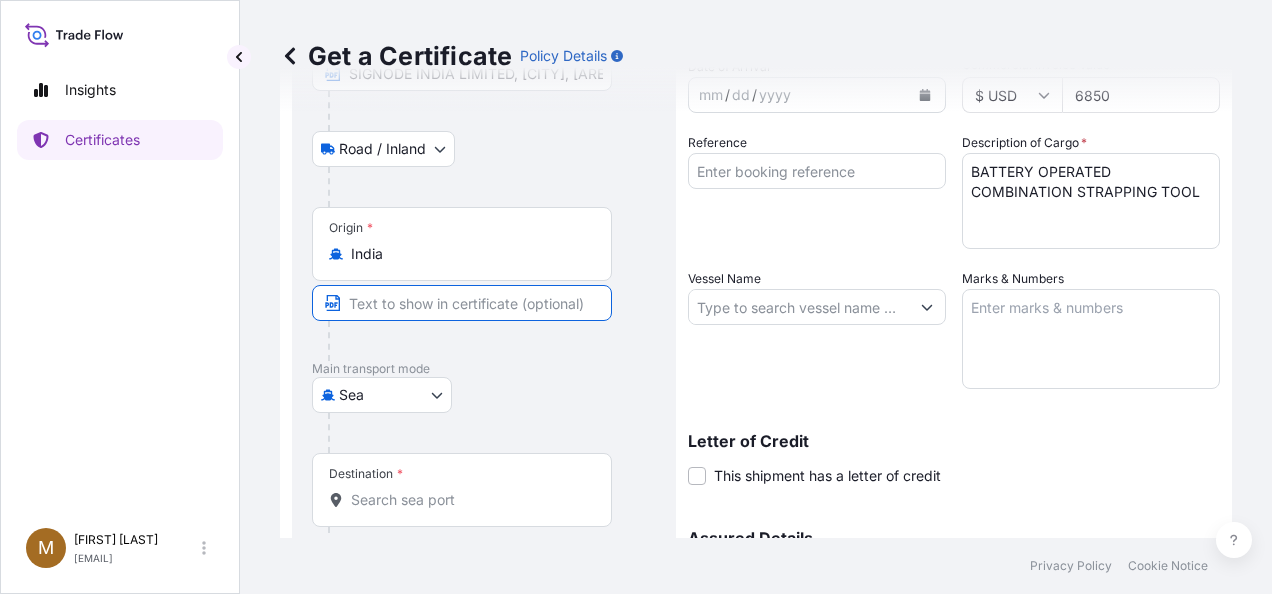 type on "SIGNODE INDIA LIMITED, [CITY] [VILLAGE], [STATE]-[POSTAL_CODE]" 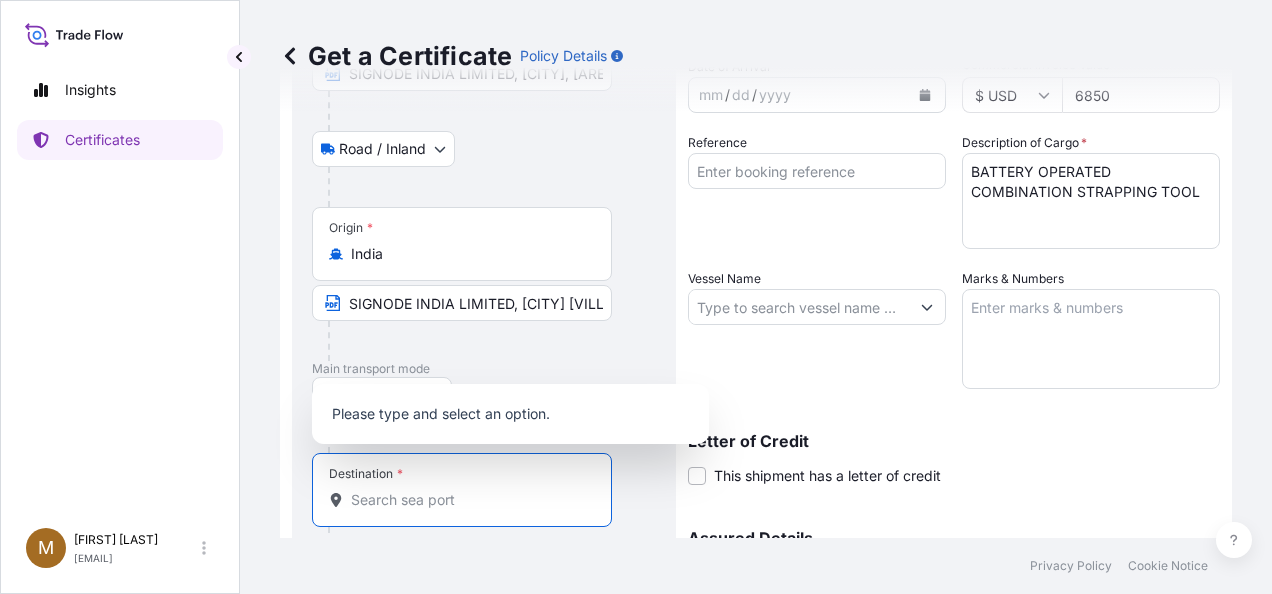 click on "Destination *" at bounding box center (469, 500) 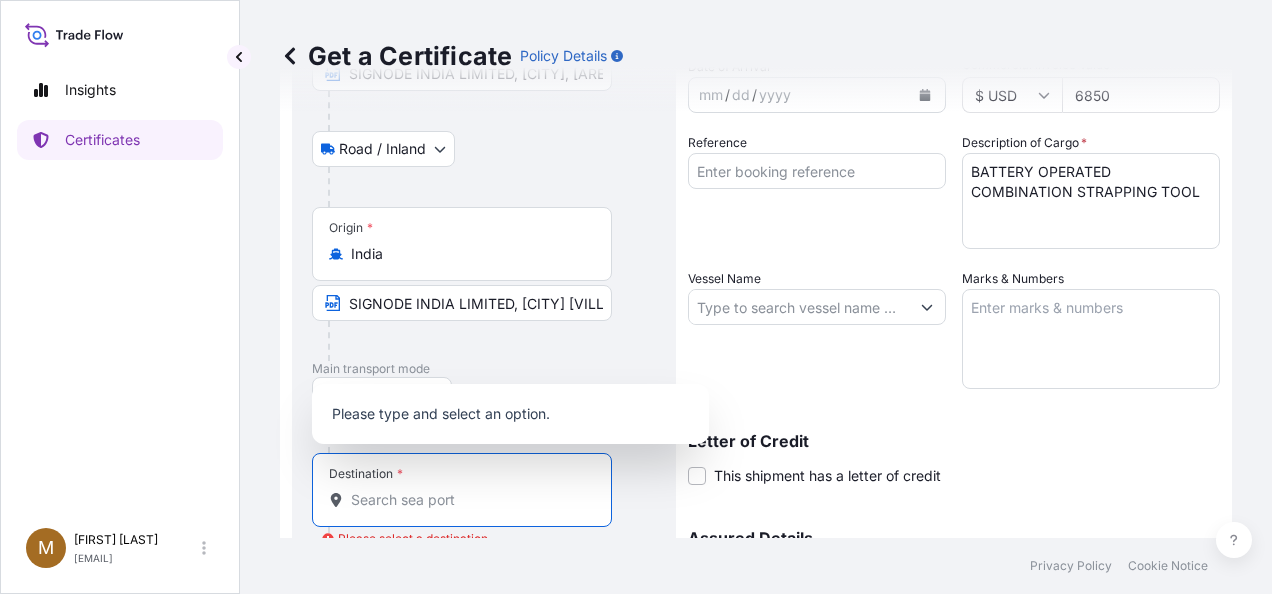 click on "Destination * Please select a destination" at bounding box center (469, 500) 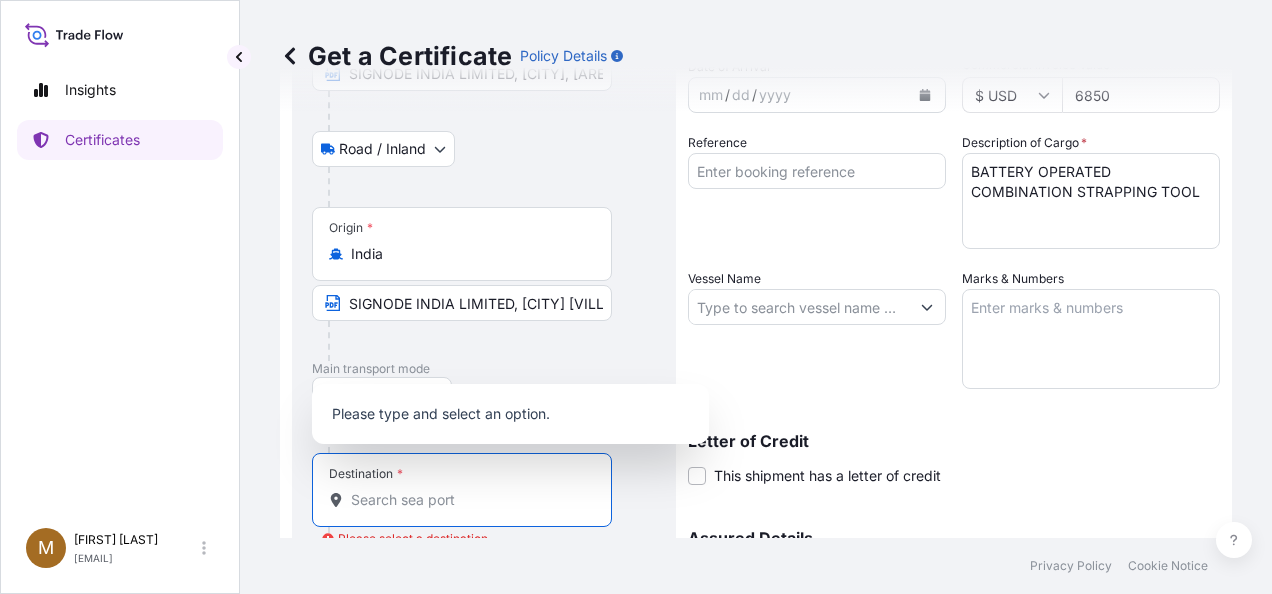 type on "THE ALUMINIUM COMPANY OF [COUNTRY]" 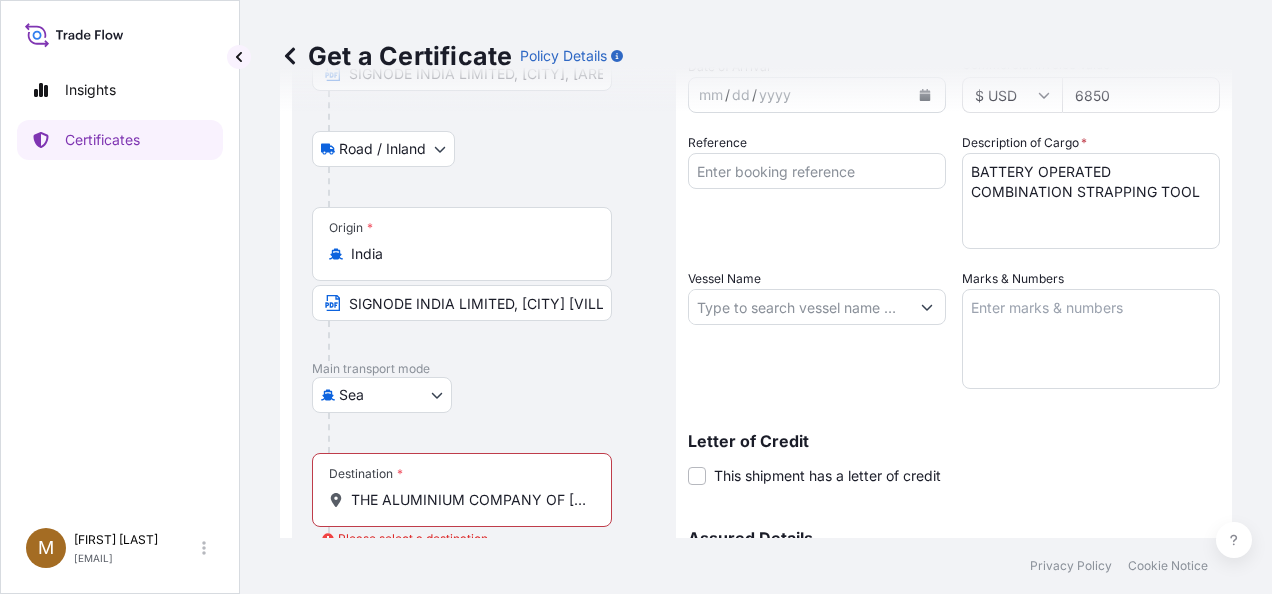 scroll, scrollTop: 0, scrollLeft: 0, axis: both 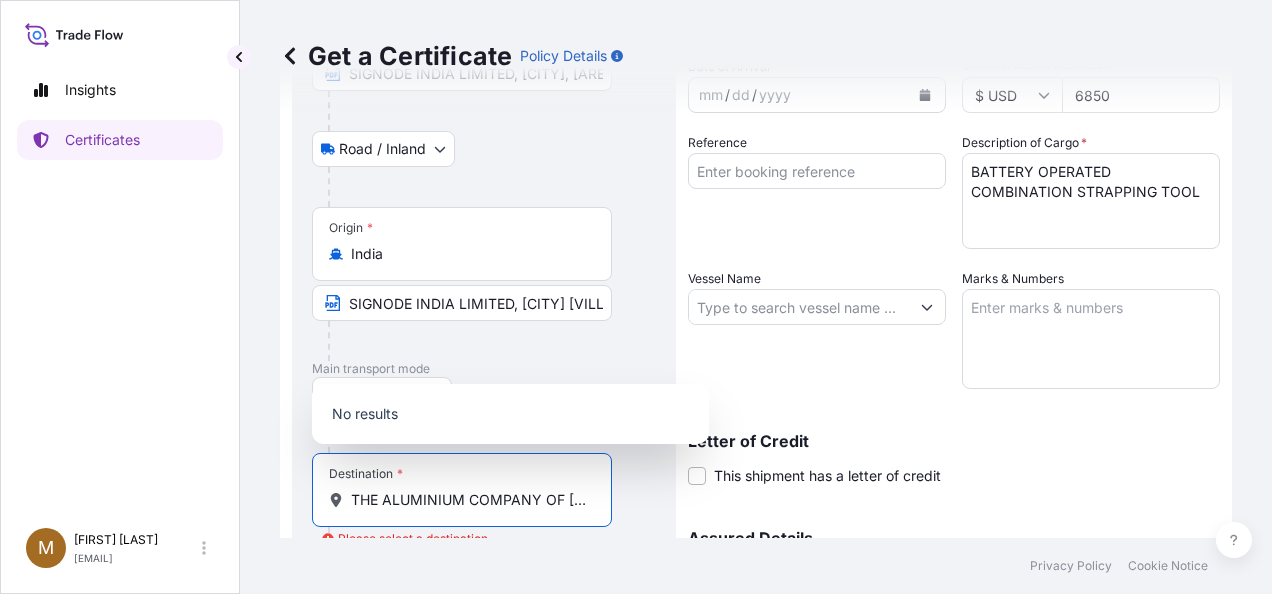 click on "THE ALUMINIUM COMPANY OF [COUNTRY]" at bounding box center (469, 500) 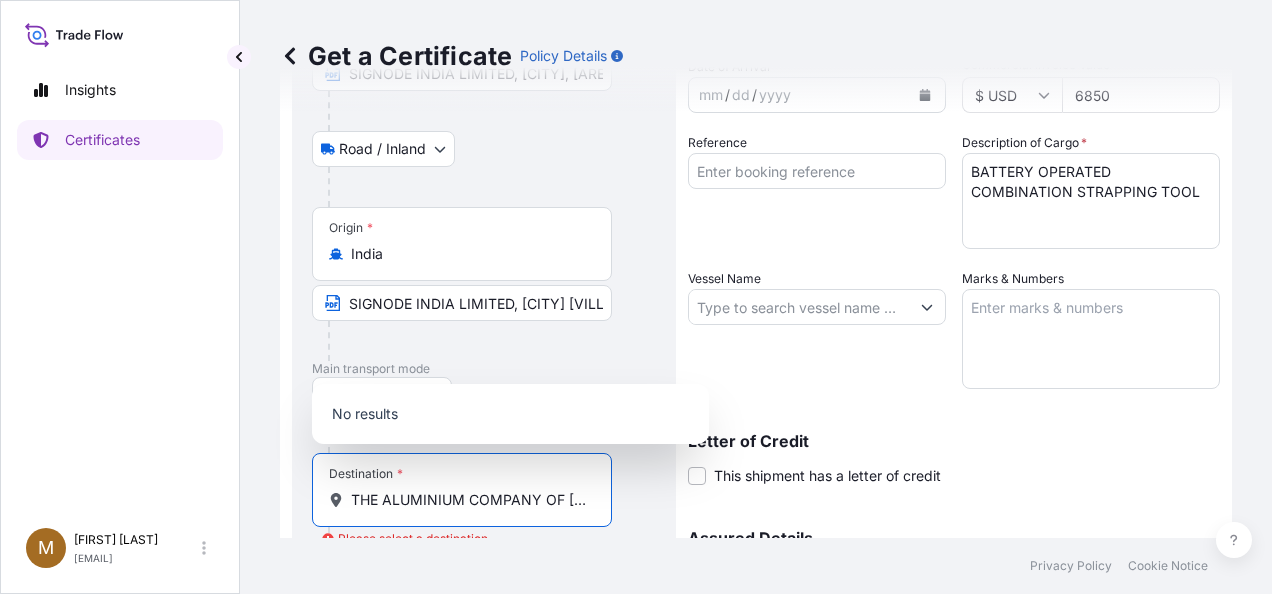 scroll, scrollTop: 0, scrollLeft: 24, axis: horizontal 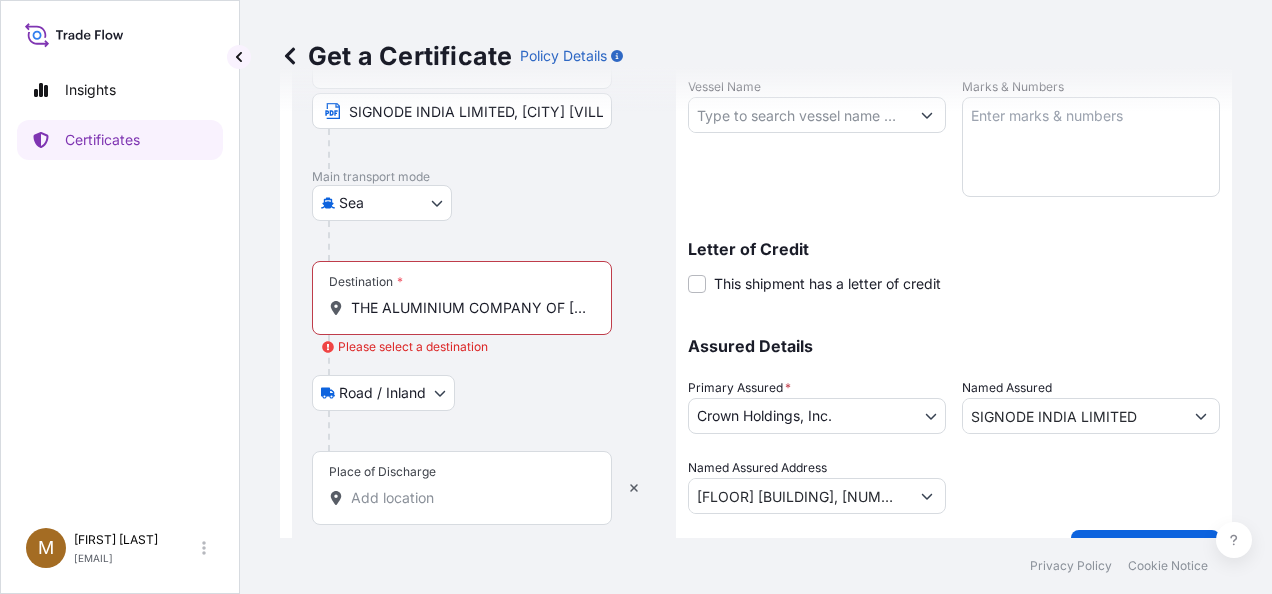 click on "Place of Discharge" at bounding box center [462, 488] 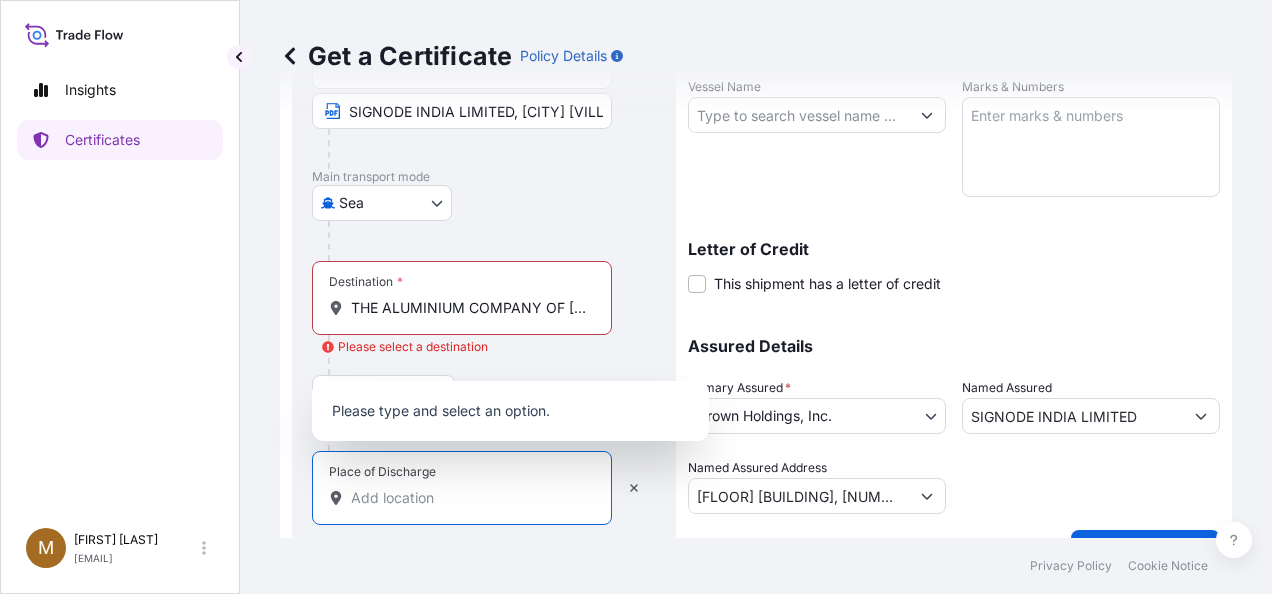 paste on "THE ALUMINIUM COMPANY OF [COUNTRY]" 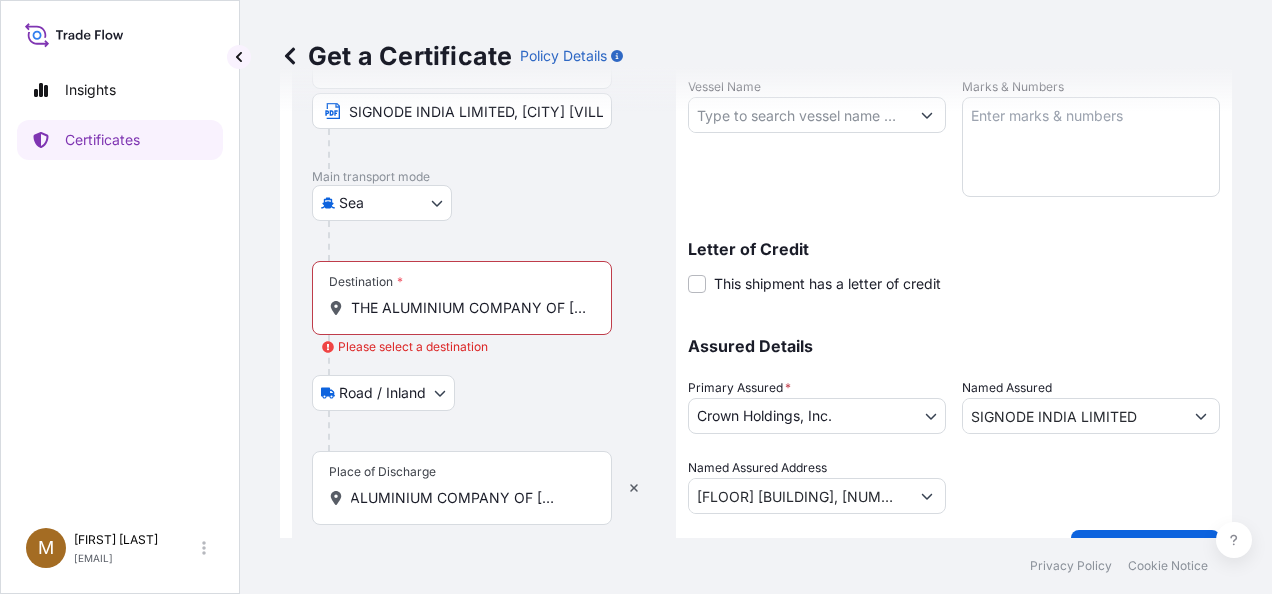 scroll, scrollTop: 0, scrollLeft: 0, axis: both 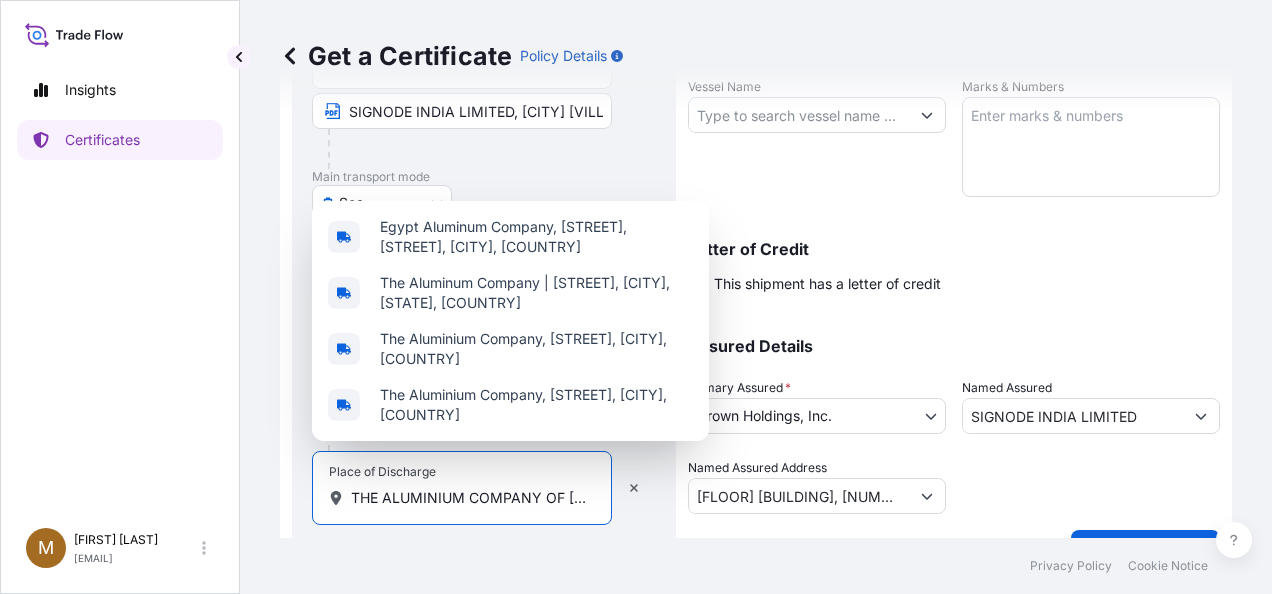 paste on "[NUMBER]/[NUMBER] [STREET]" 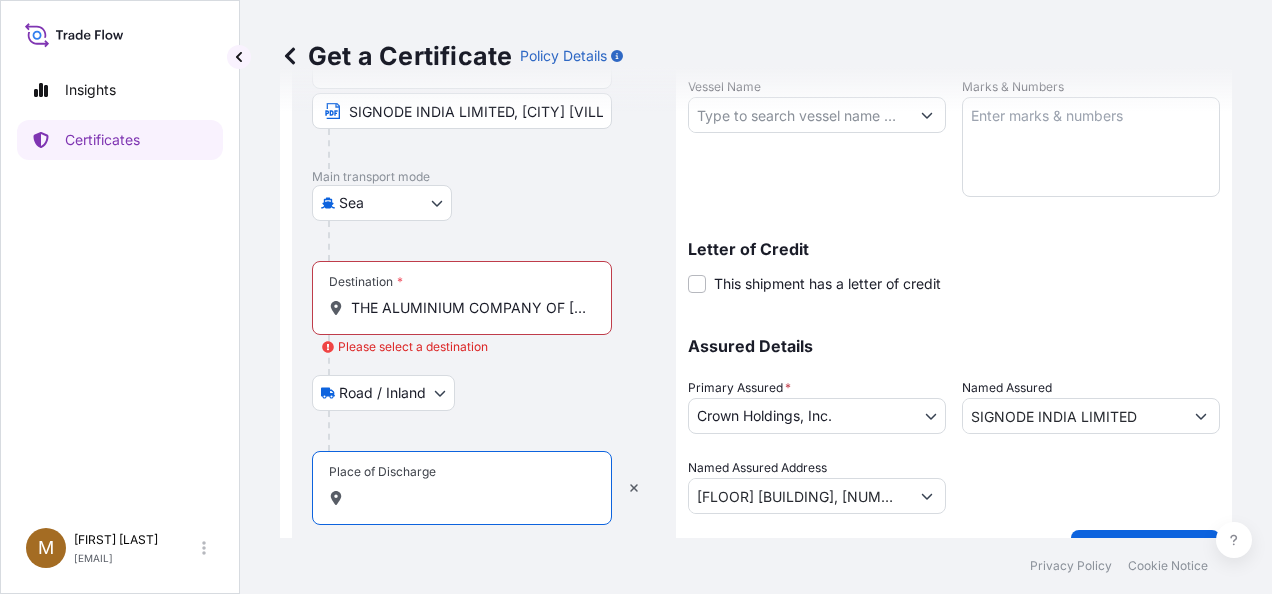 scroll, scrollTop: 0, scrollLeft: 0, axis: both 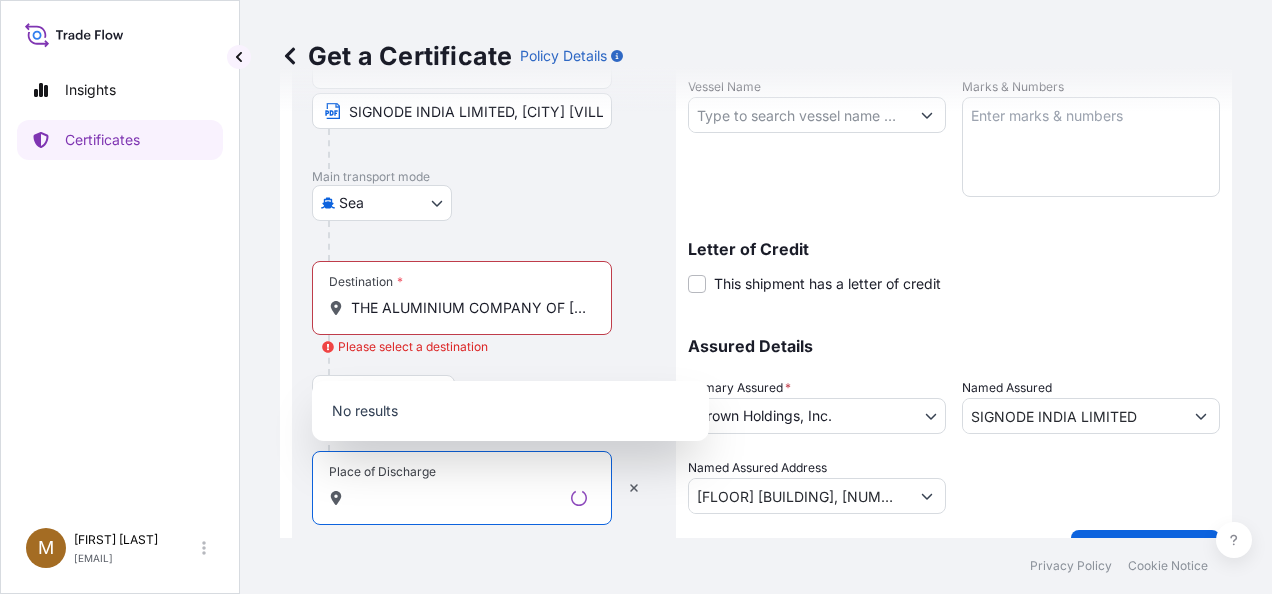 paste on "[CITY], [COUNTRY]" 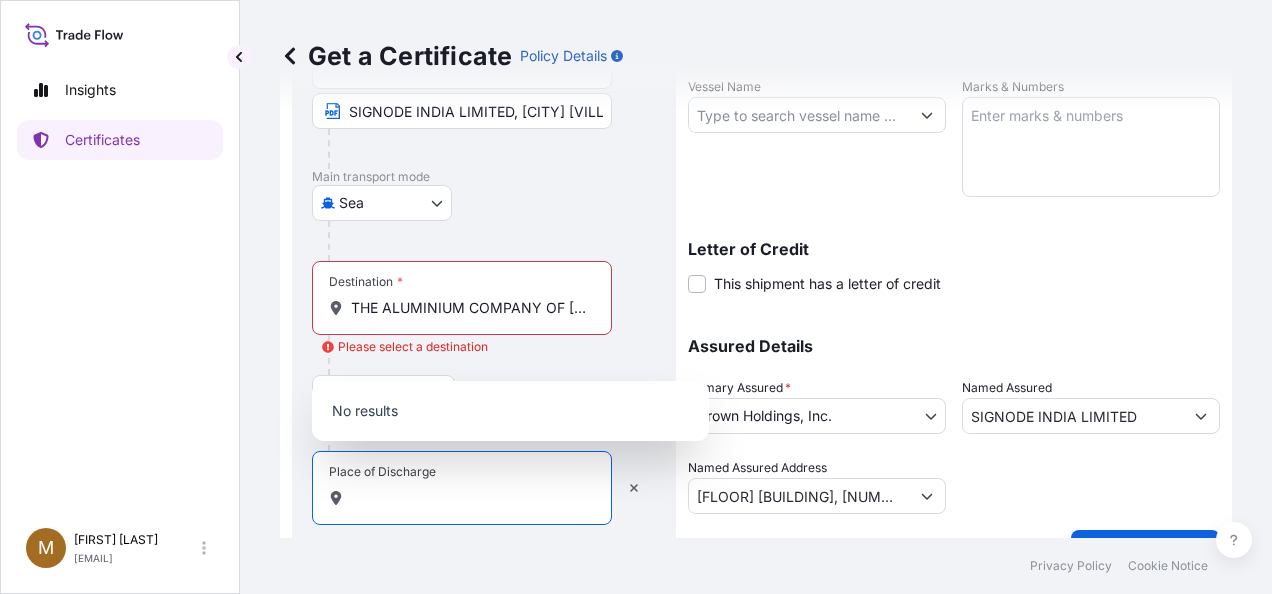 scroll, scrollTop: 0, scrollLeft: 508, axis: horizontal 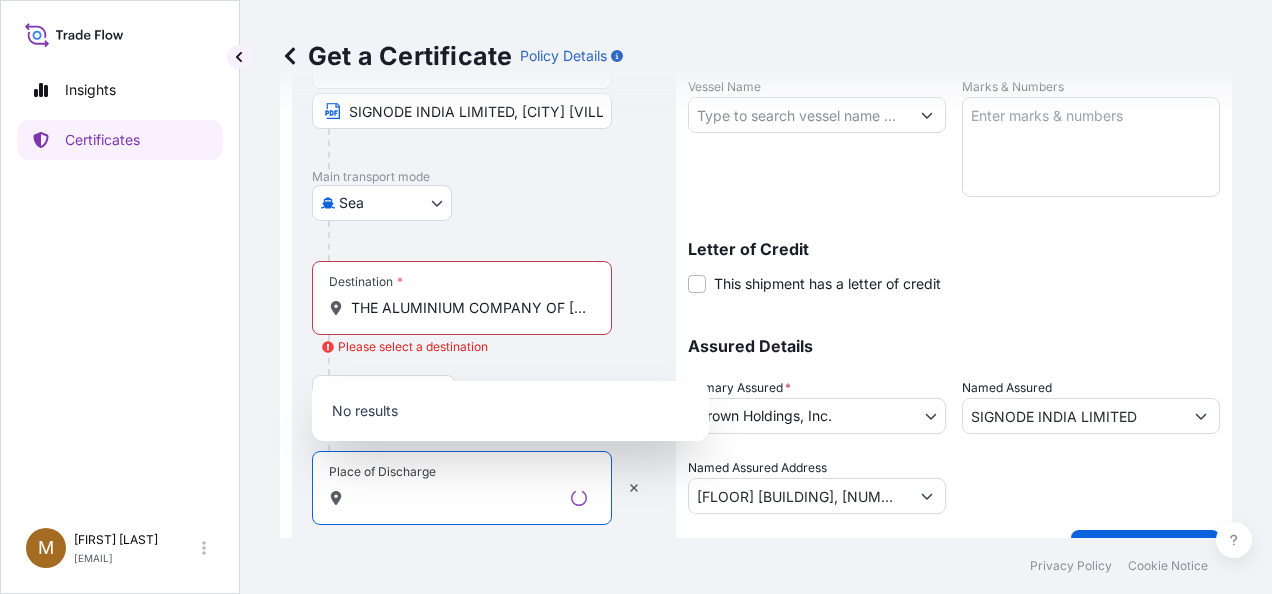 type on "THE ALUMINIUM COMPANY OF [COUNTRY], [NUMBER]/[NUMBER] [STREET], [CITY], [COUNTRY]" 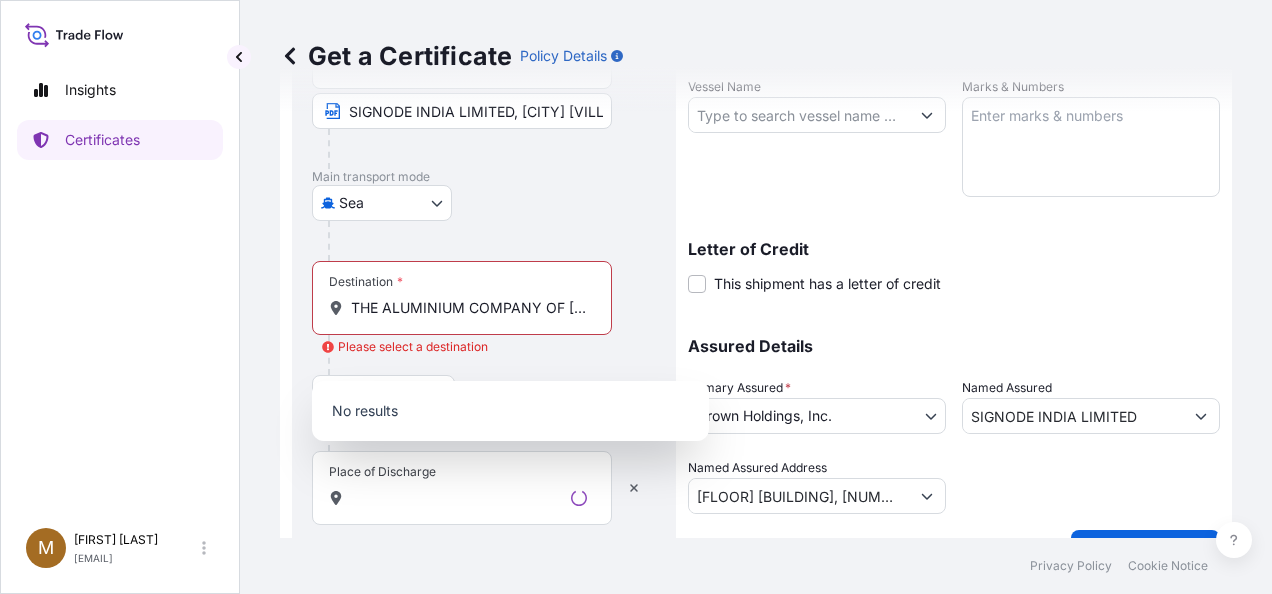 scroll, scrollTop: 0, scrollLeft: 0, axis: both 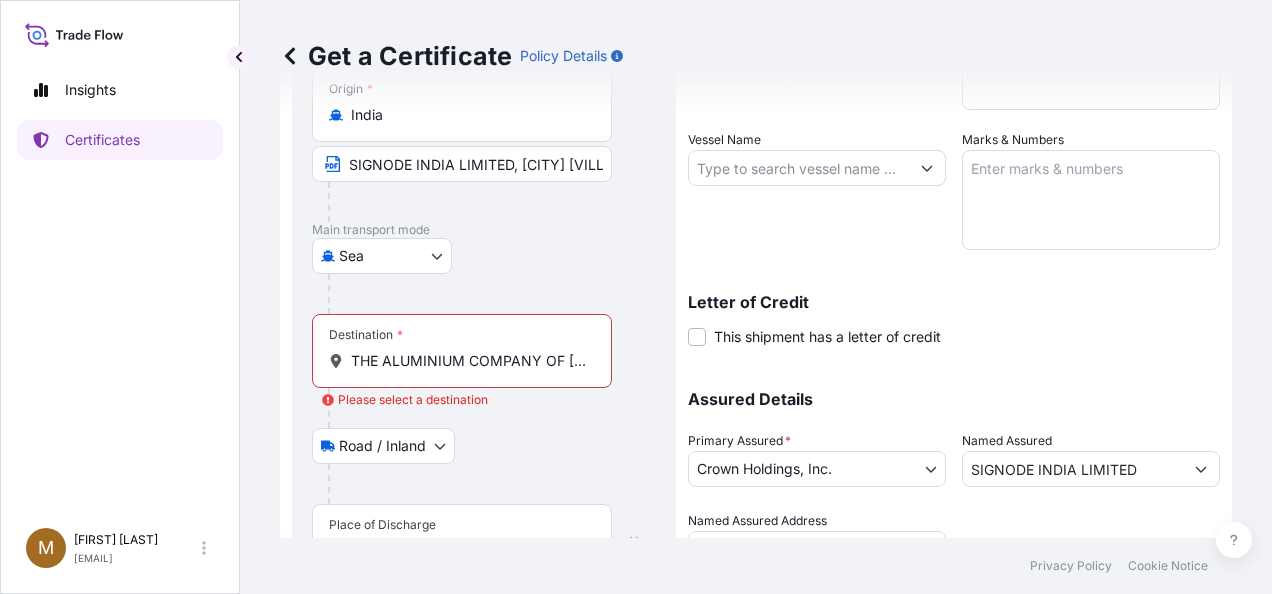 click on "Destination * THE ALUMINIUM COMPANY OF [COUNTRY]" at bounding box center (462, 351) 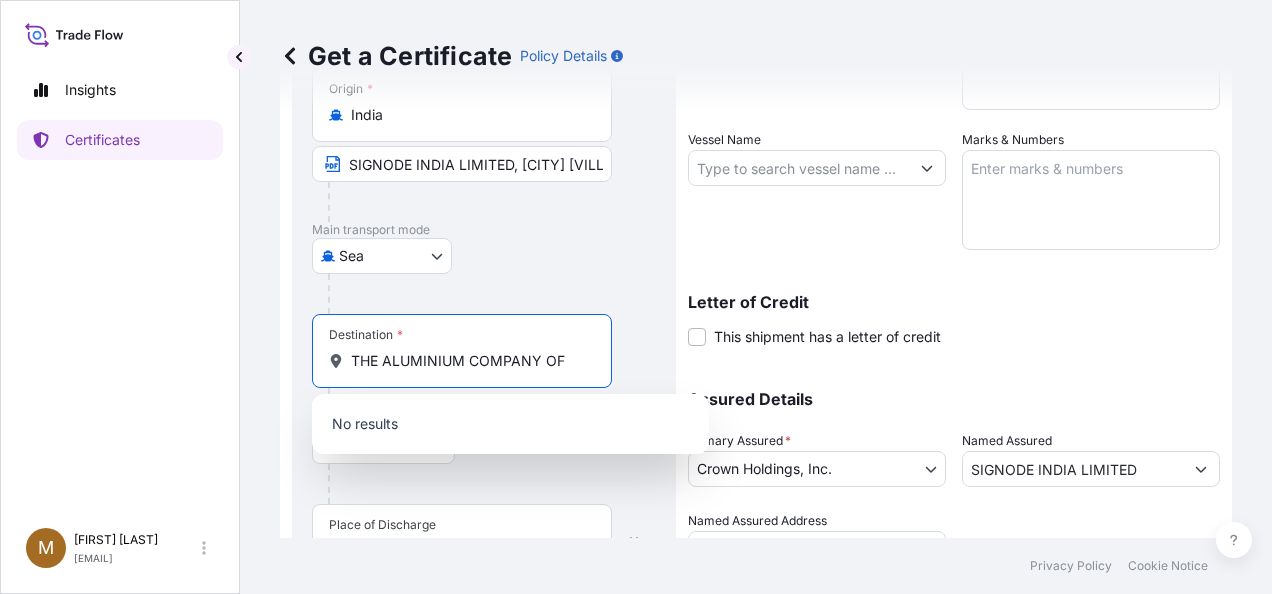scroll, scrollTop: 0, scrollLeft: 0, axis: both 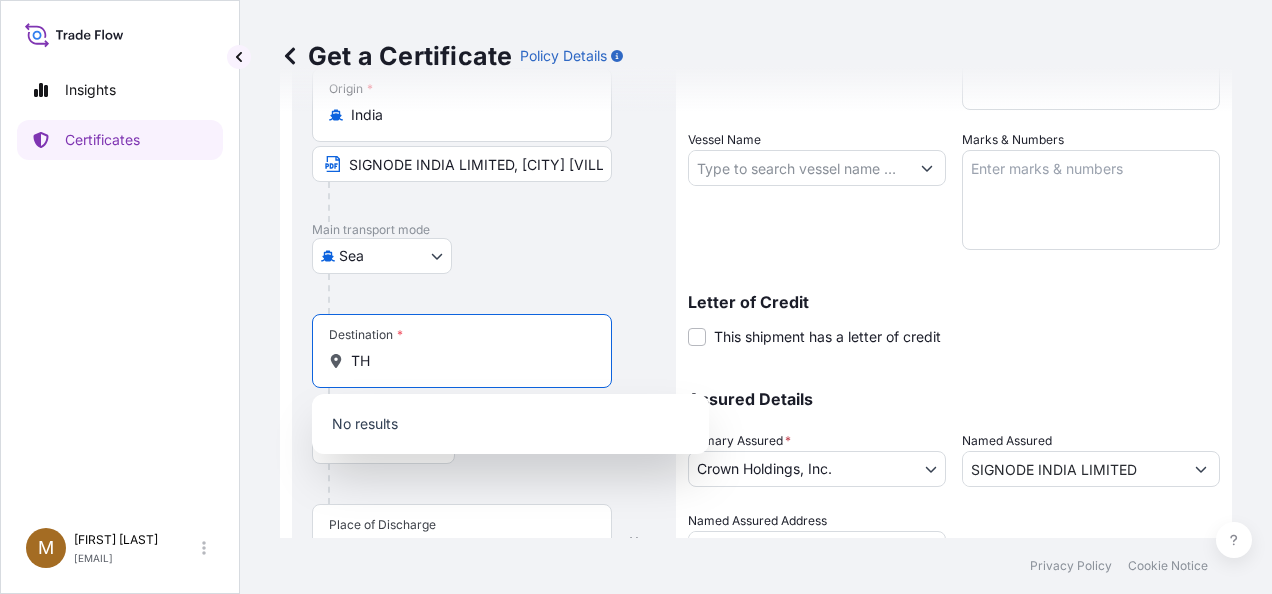 type on "T" 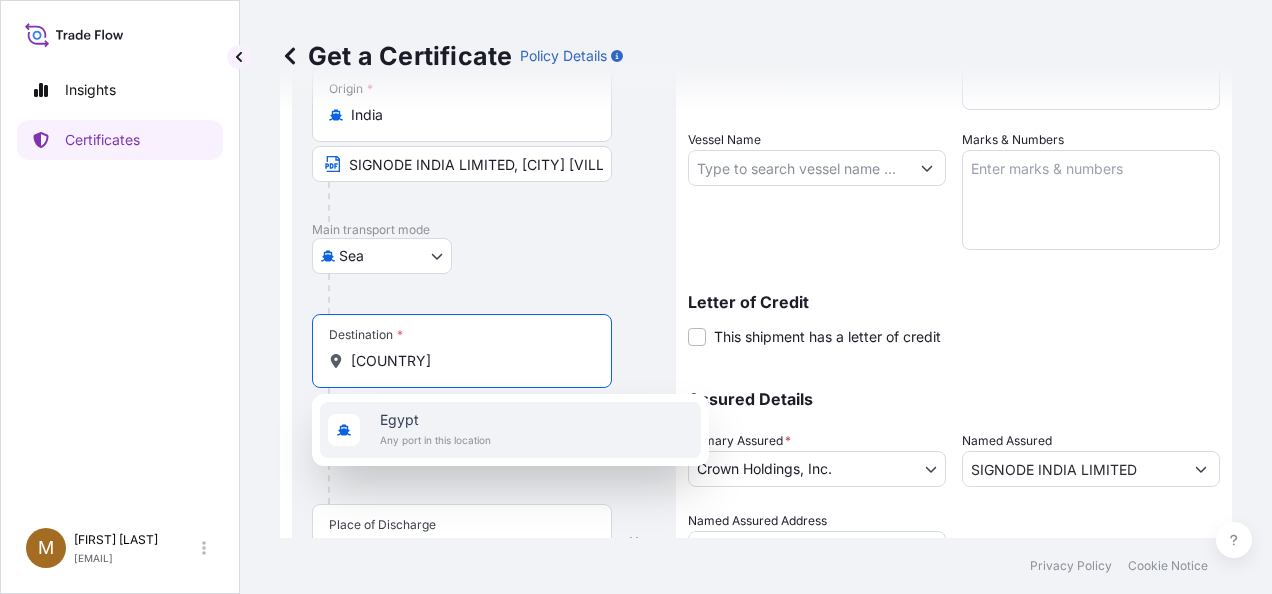 click on "Egypt" at bounding box center (435, 420) 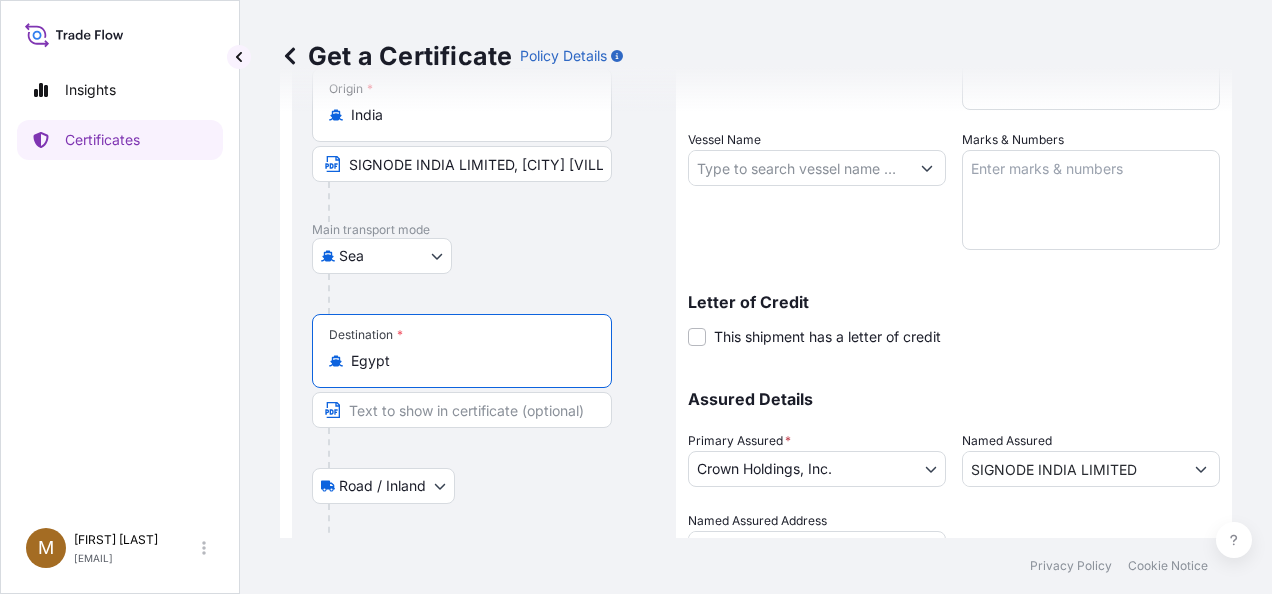 scroll, scrollTop: 467, scrollLeft: 0, axis: vertical 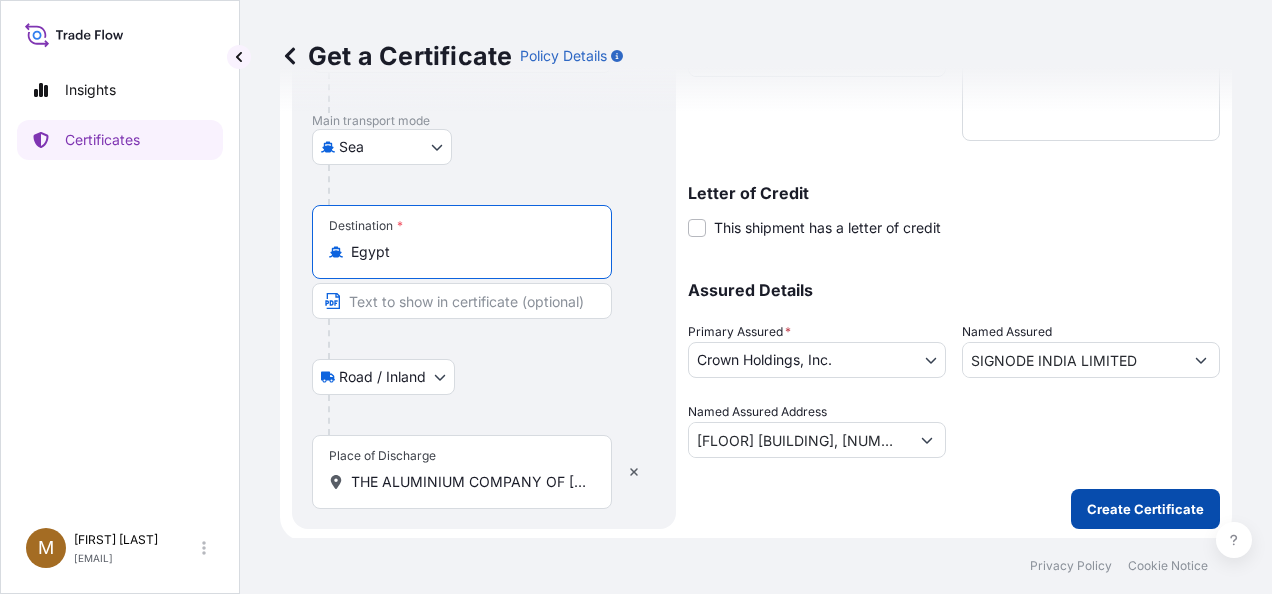 type on "Egypt" 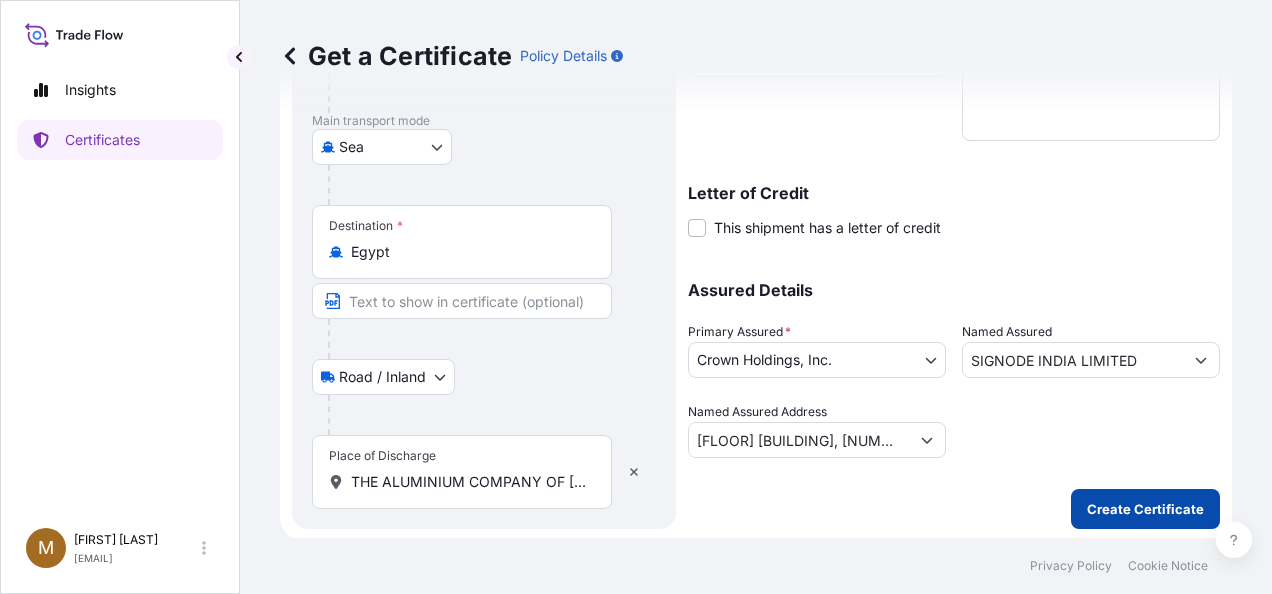 click on "Create Certificate" at bounding box center [1145, 509] 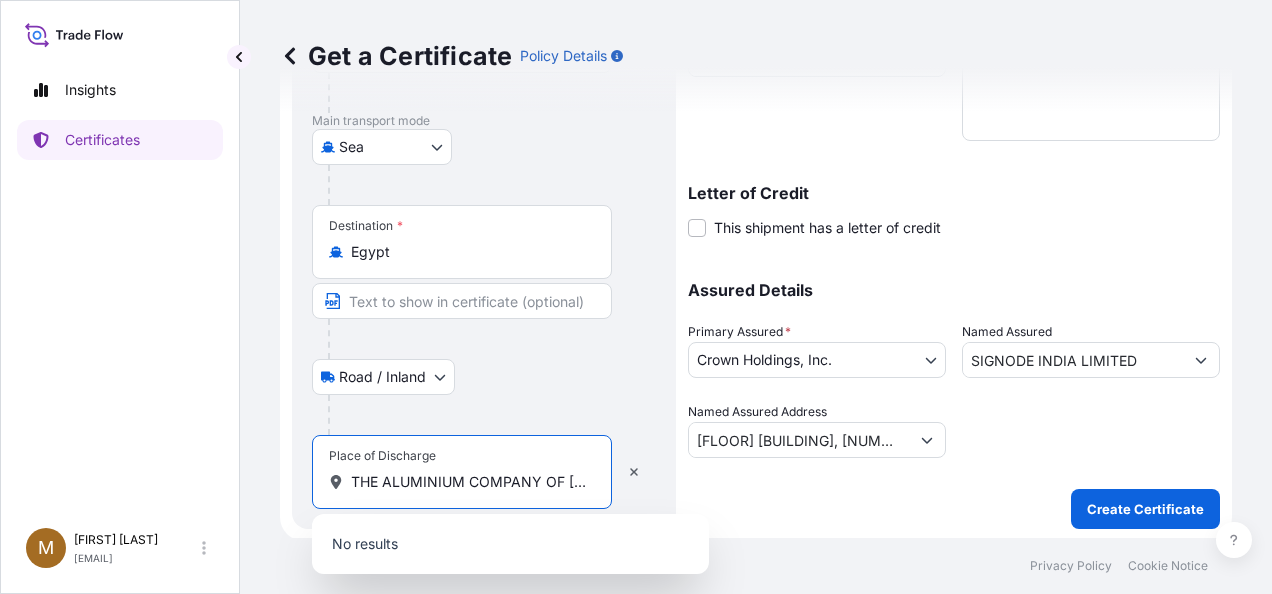 click on "THE ALUMINIUM COMPANY OF [COUNTRY], [NUMBER]/[NUMBER] [STREET], [CITY], [COUNTRY]" at bounding box center (469, 482) 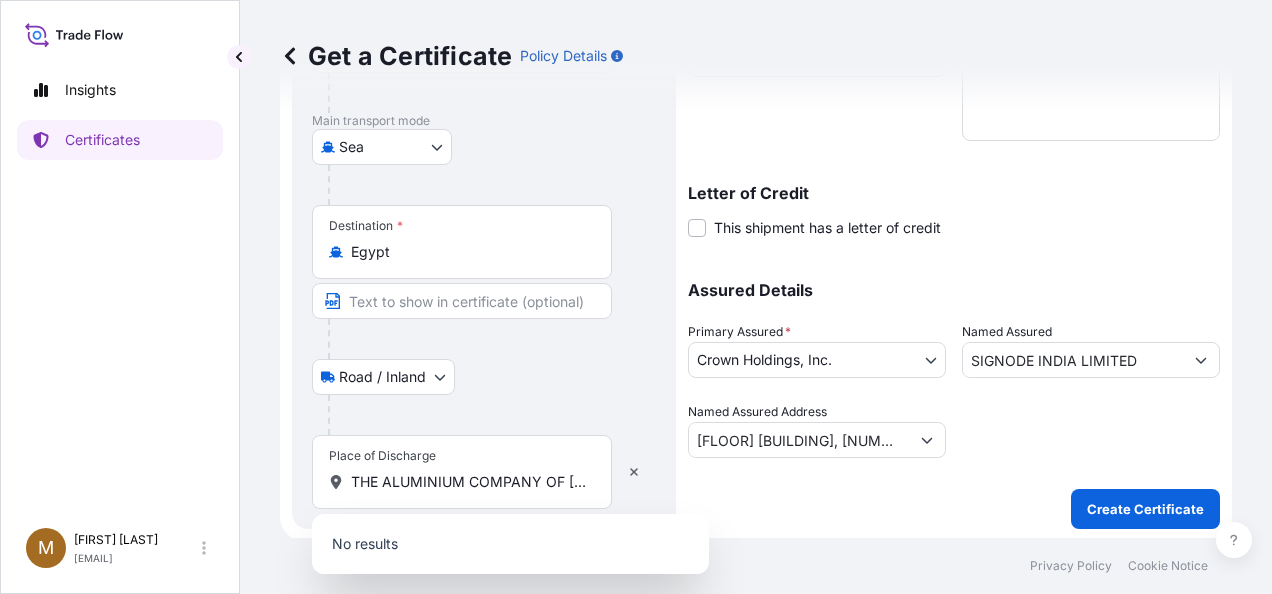 click on "Place of Discharge THE ALUMINIUM COMPANY OF [COUNTRY], [NUMBER]/[NUMBER] [STREET], [CITY], [COUNTRY]" at bounding box center [462, 472] 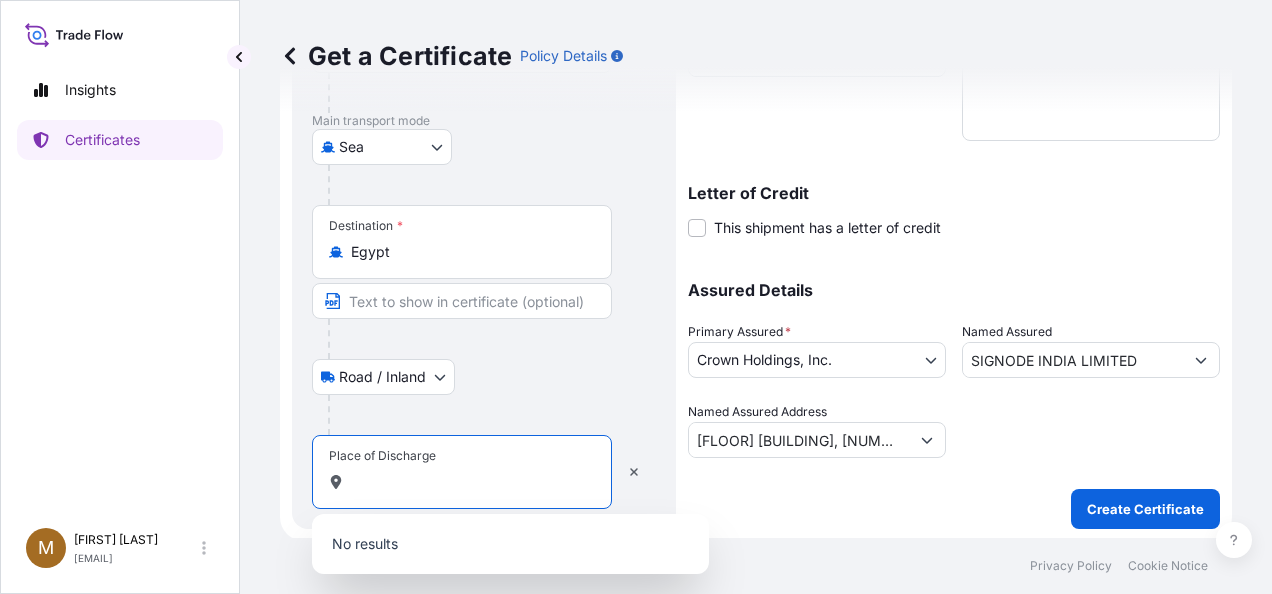 scroll, scrollTop: 0, scrollLeft: 508, axis: horizontal 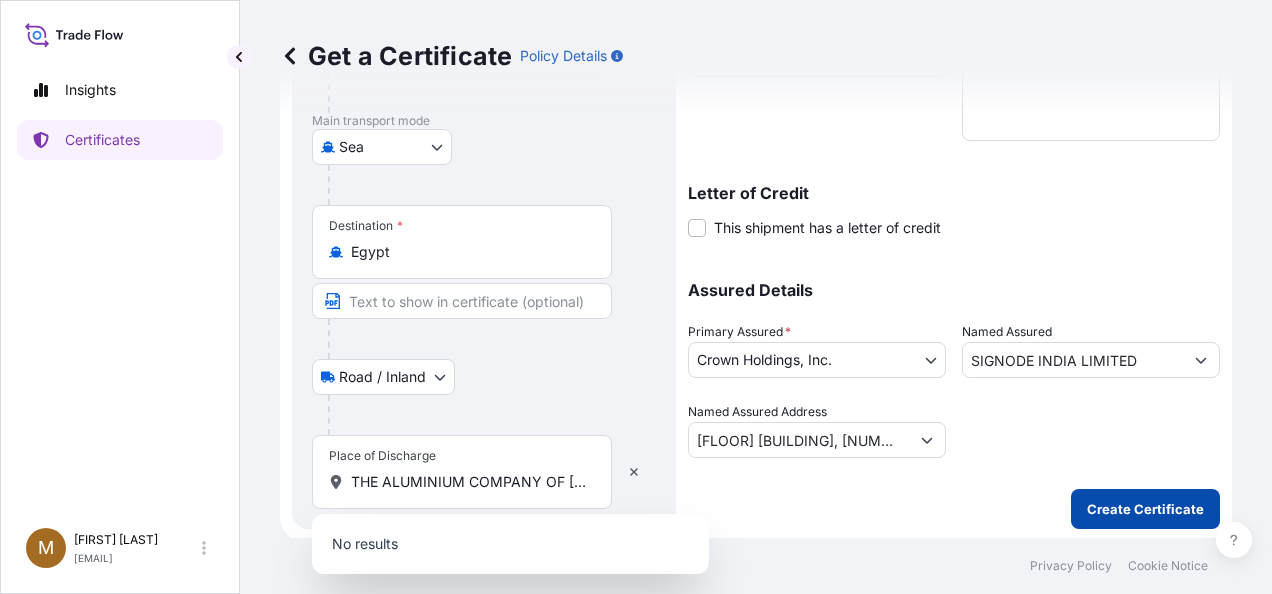 click on "Create Certificate" at bounding box center (1145, 509) 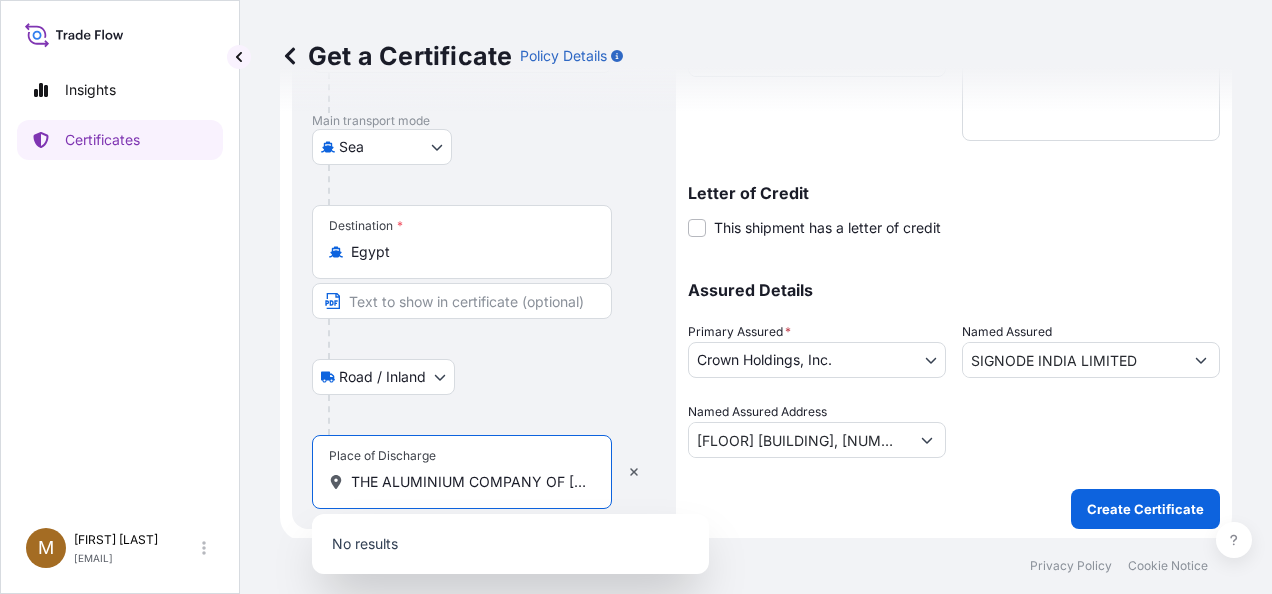 click on "THE ALUMINIUM COMPANY OF [COUNTRY], [NUMBER]/[NUMBER] [STREET], [CITY], [COUNTRY]" at bounding box center [469, 482] 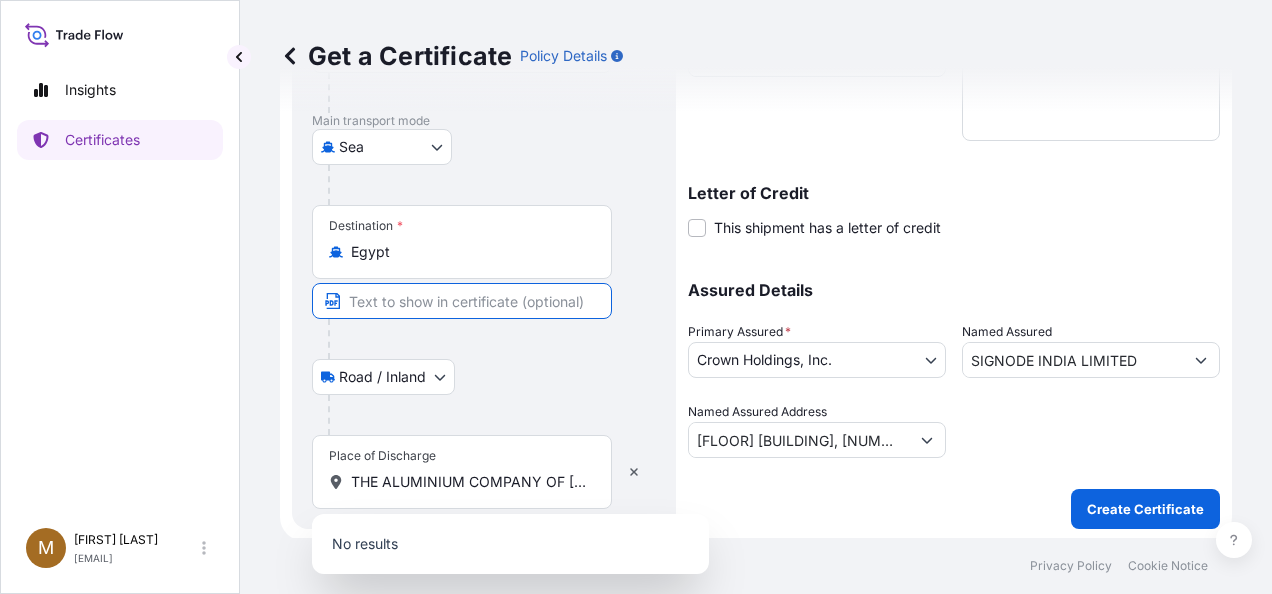 click at bounding box center (462, 301) 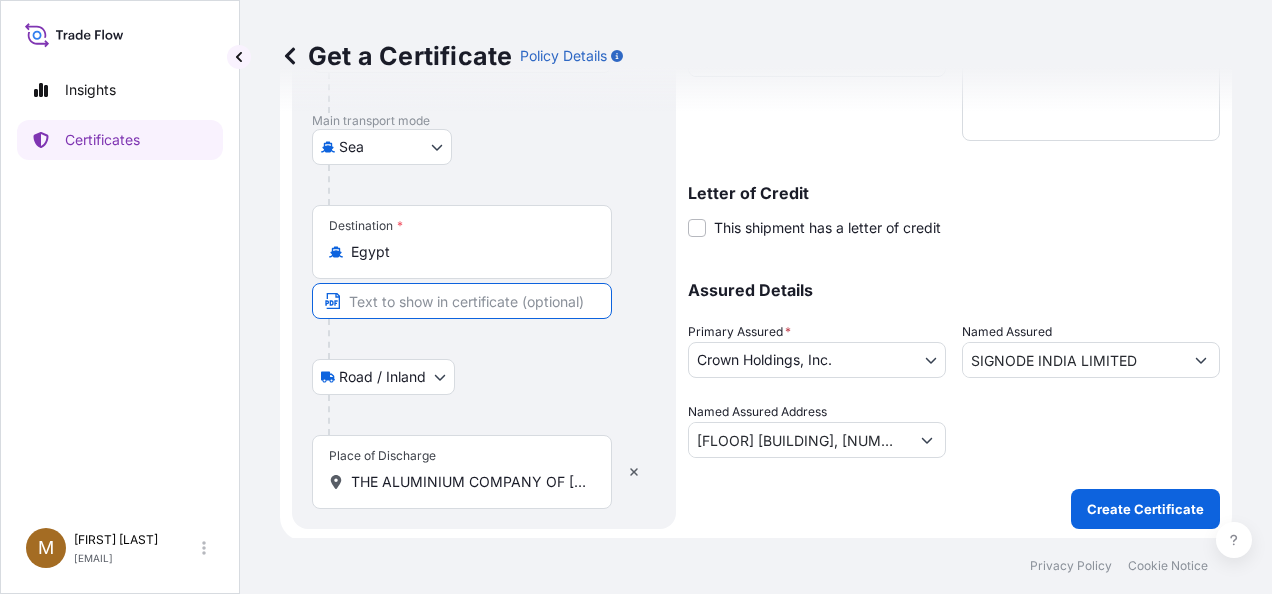 paste on "THE ALUMINIUM COMPANY OF [COUNTRY], [NUMBER]/[NUMBER] [STREET], [CITY], [COUNTRY]" 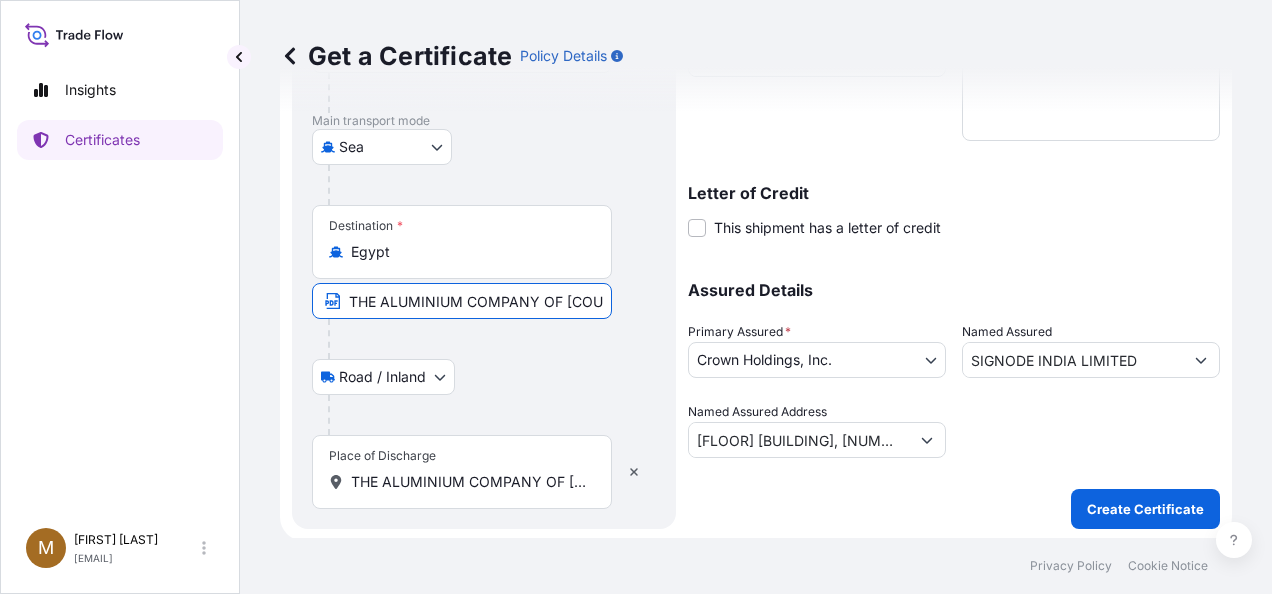 scroll, scrollTop: 0, scrollLeft: 490, axis: horizontal 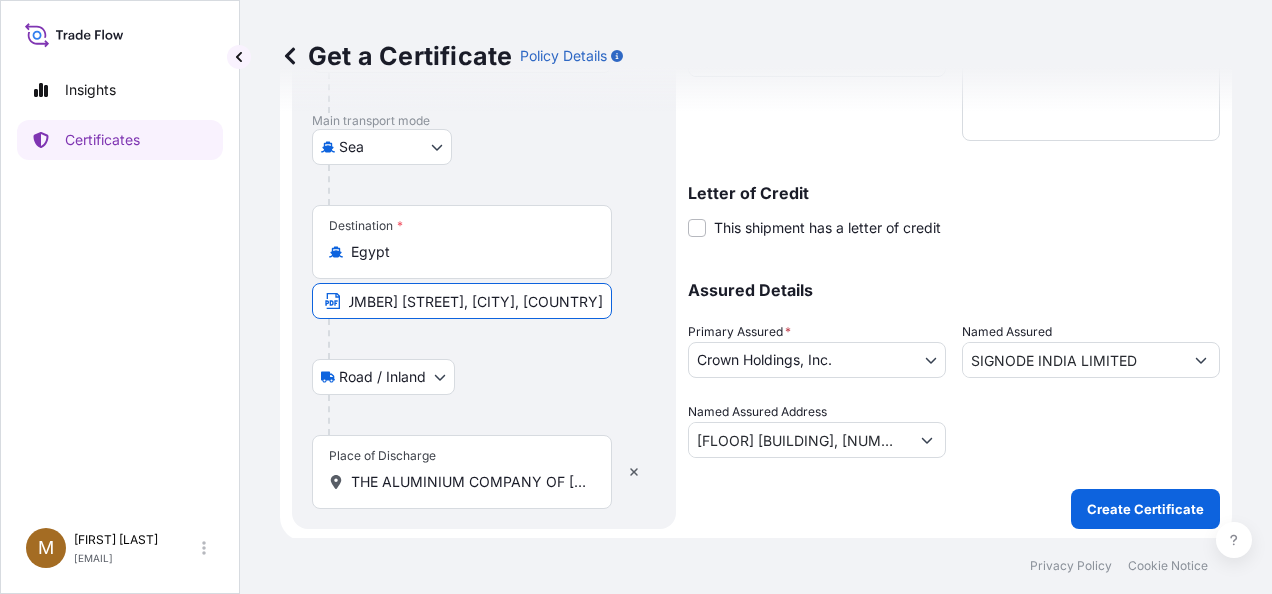 type on "THE ALUMINIUM COMPANY OF [COUNTRY], [NUMBER]/[NUMBER] [STREET], [CITY], [COUNTRY]" 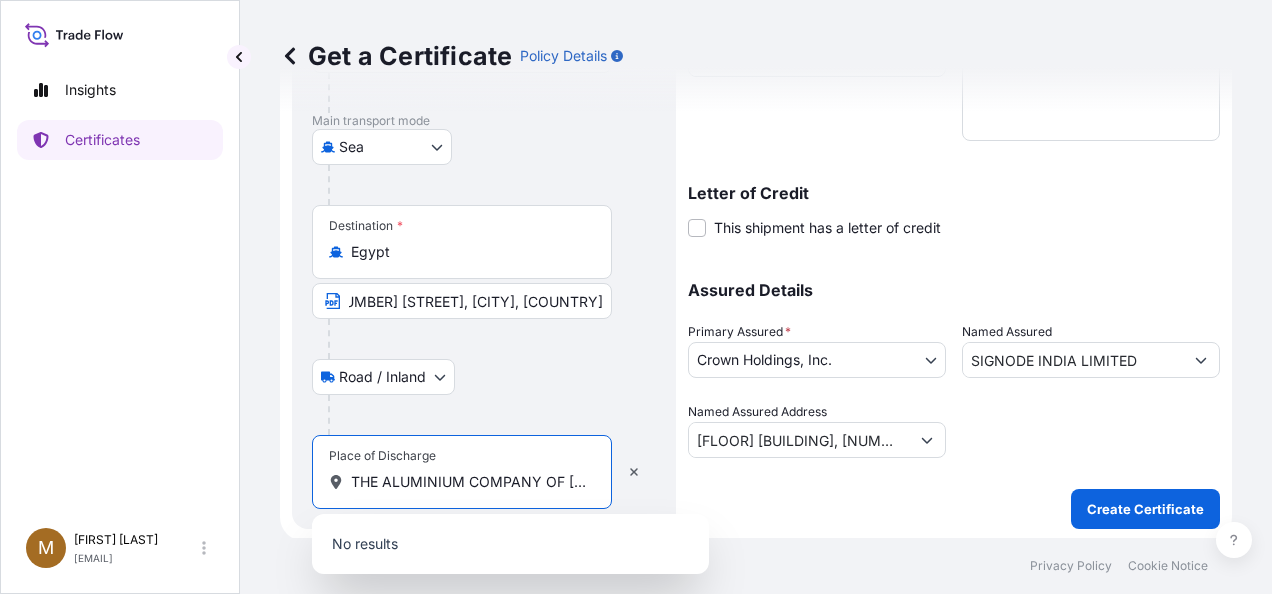 scroll, scrollTop: 0, scrollLeft: 0, axis: both 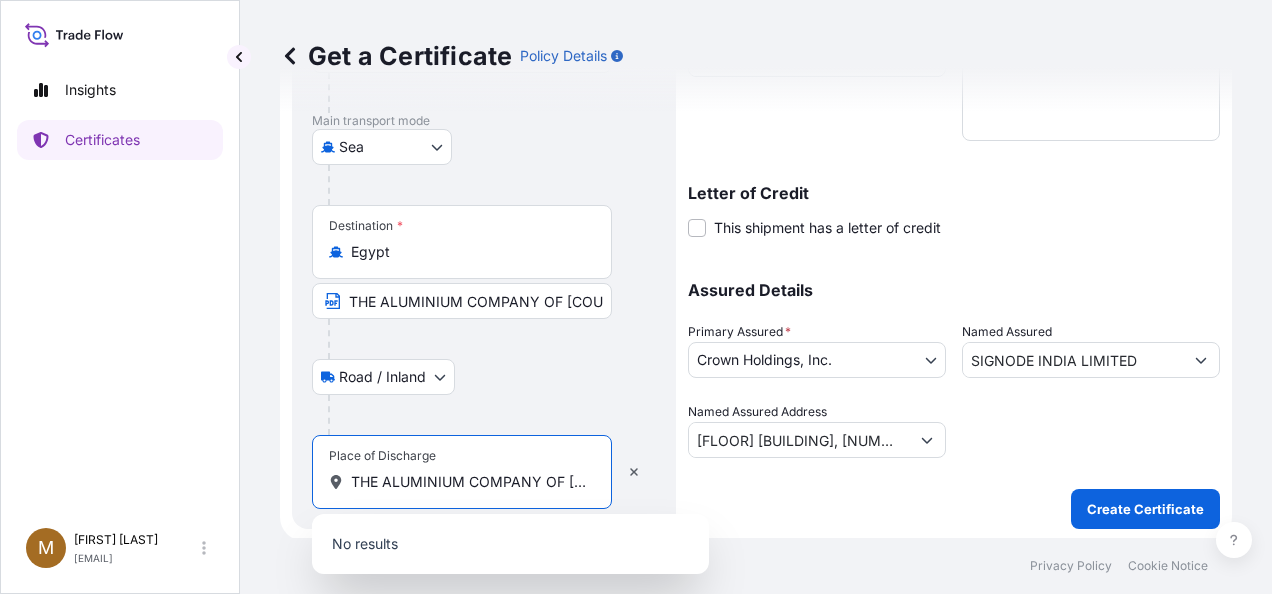 click on "THE ALUMINIUM COMPANY OF [COUNTRY], [NUMBER]/[NUMBER] [STREET], [CITY], [COUNTRY]" at bounding box center [469, 482] 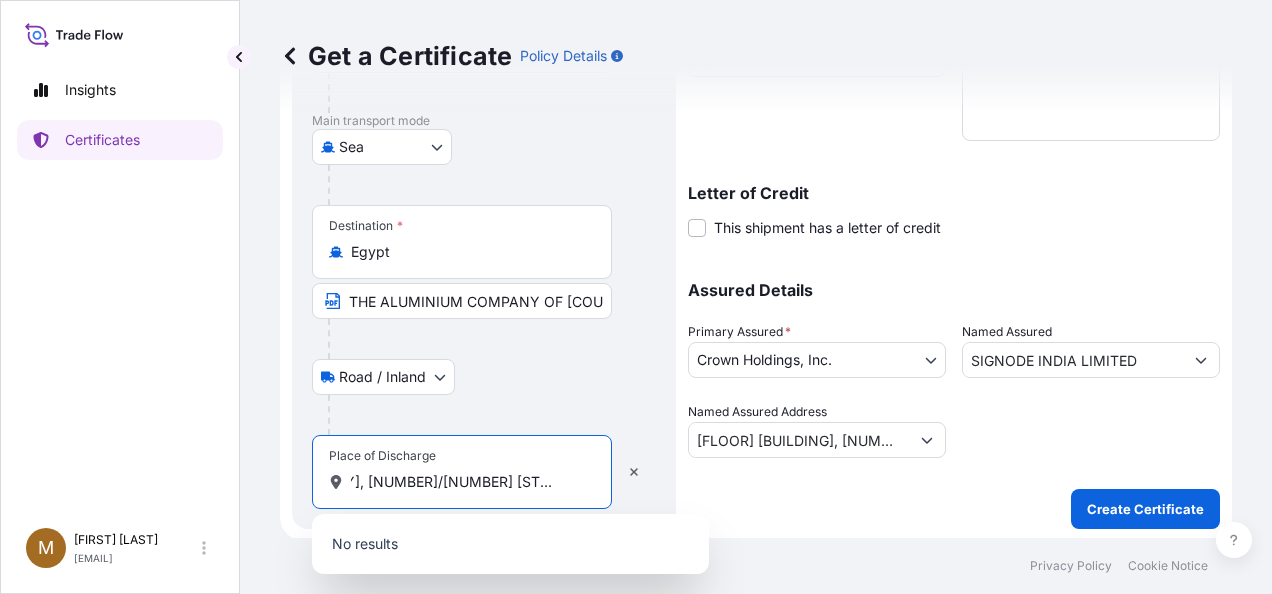 scroll, scrollTop: 0, scrollLeft: 0, axis: both 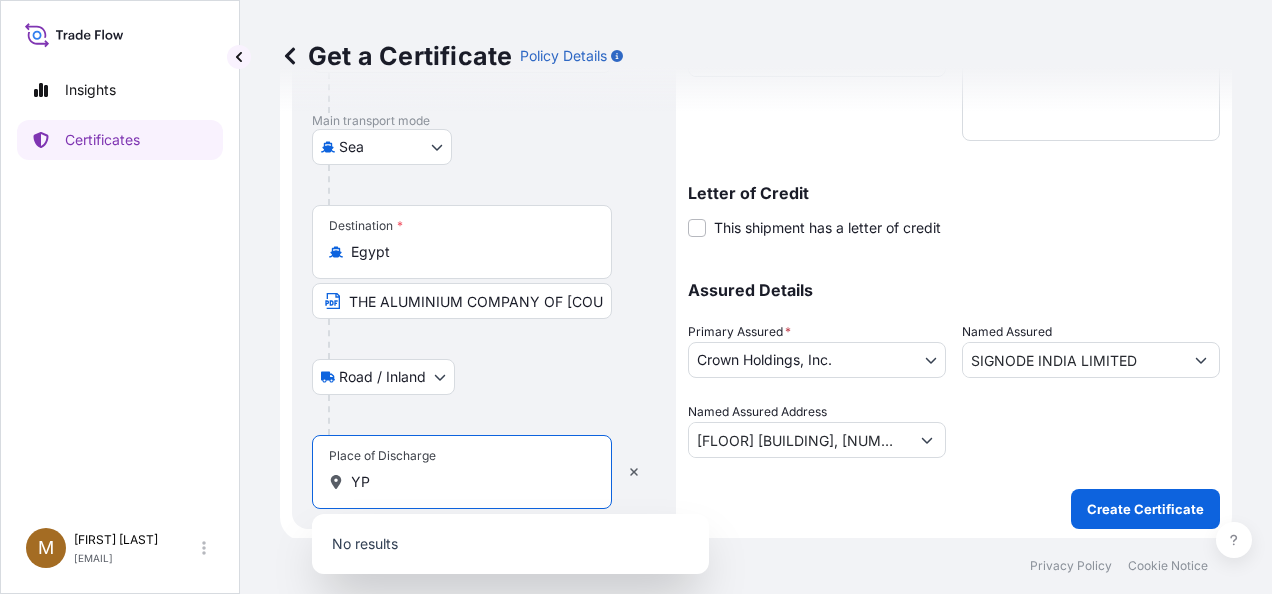 type on "Y" 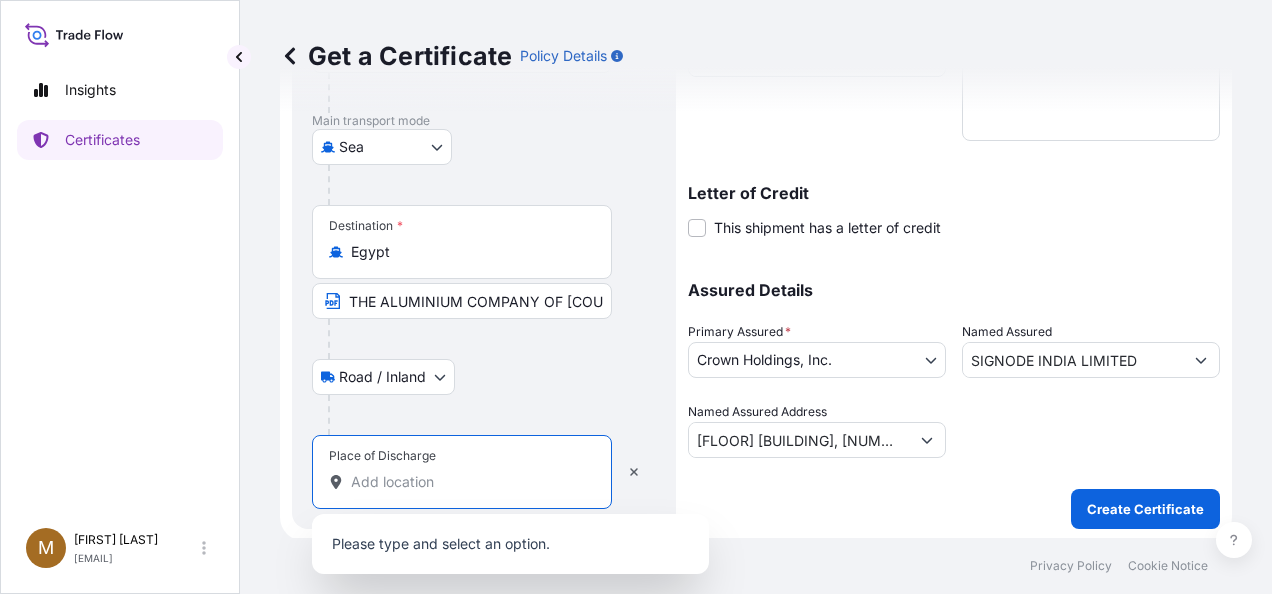 paste on "[COUNTRY]" 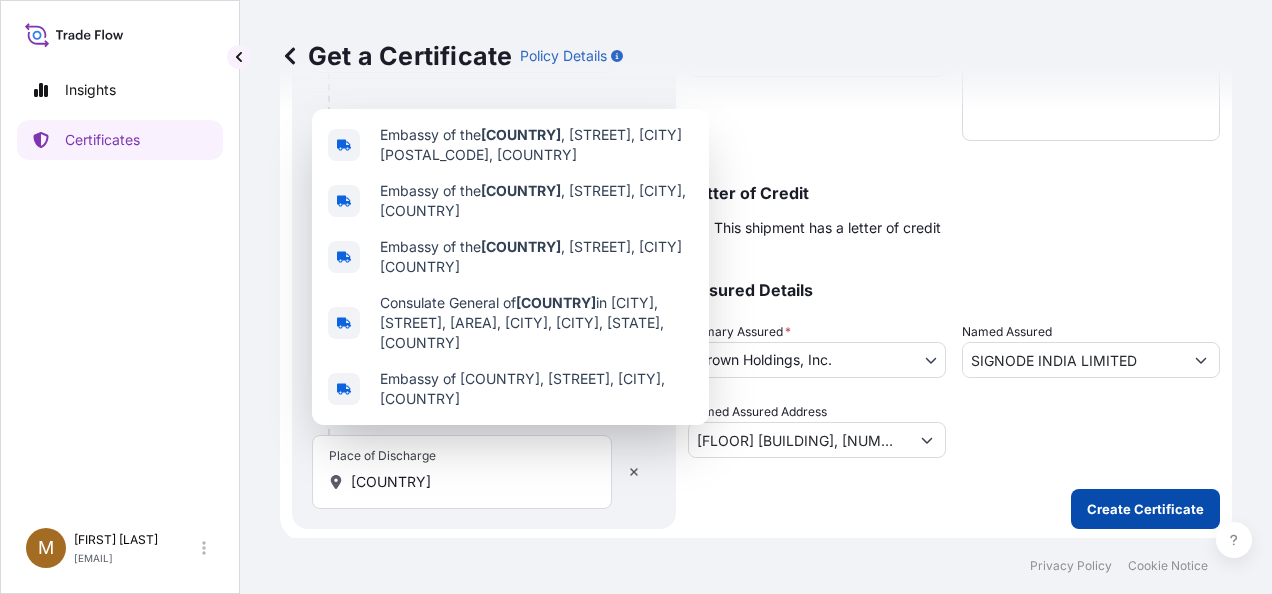 click on "Create Certificate" at bounding box center [1145, 509] 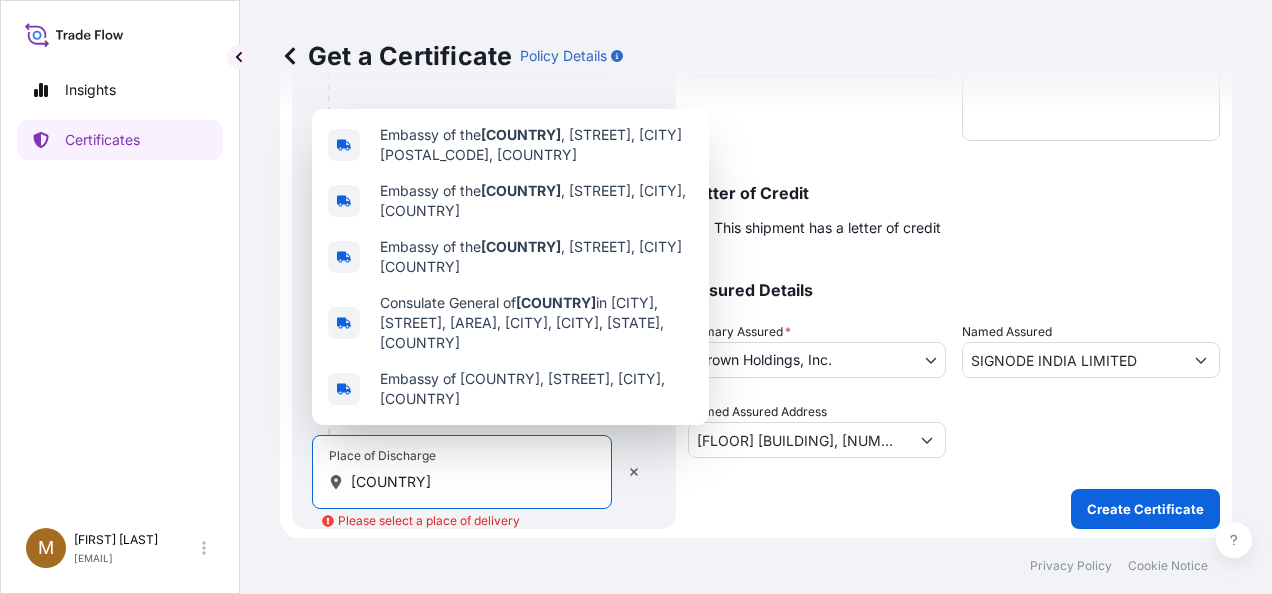 click on "[COUNTRY]" at bounding box center (469, 482) 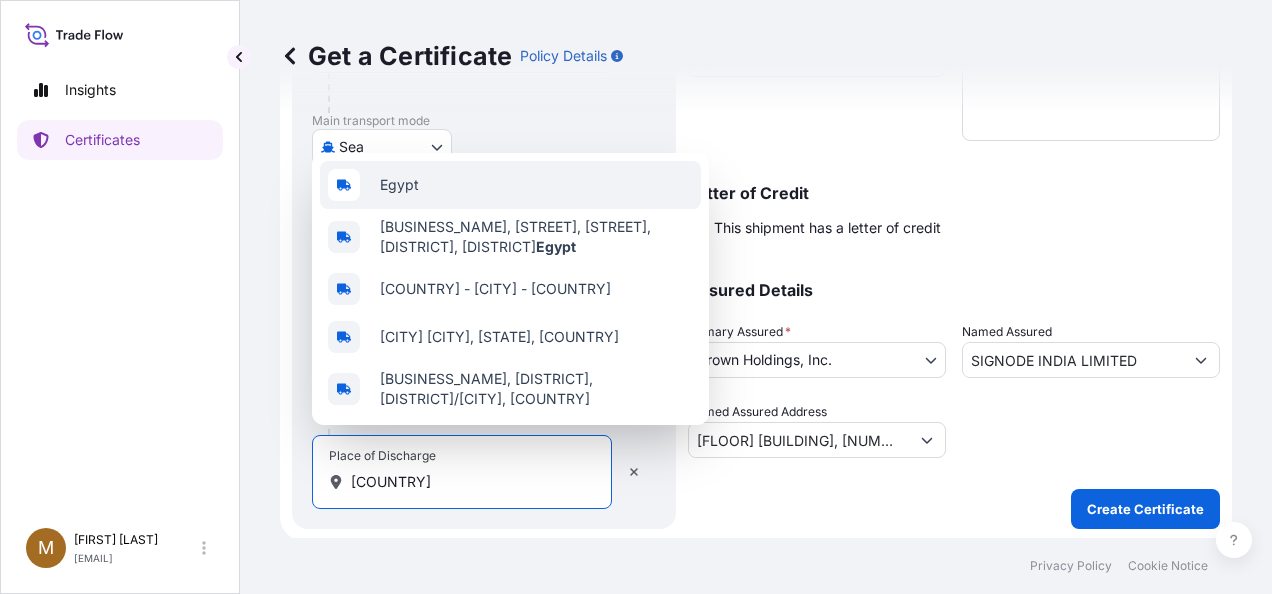 click on "Egypt" at bounding box center (510, 185) 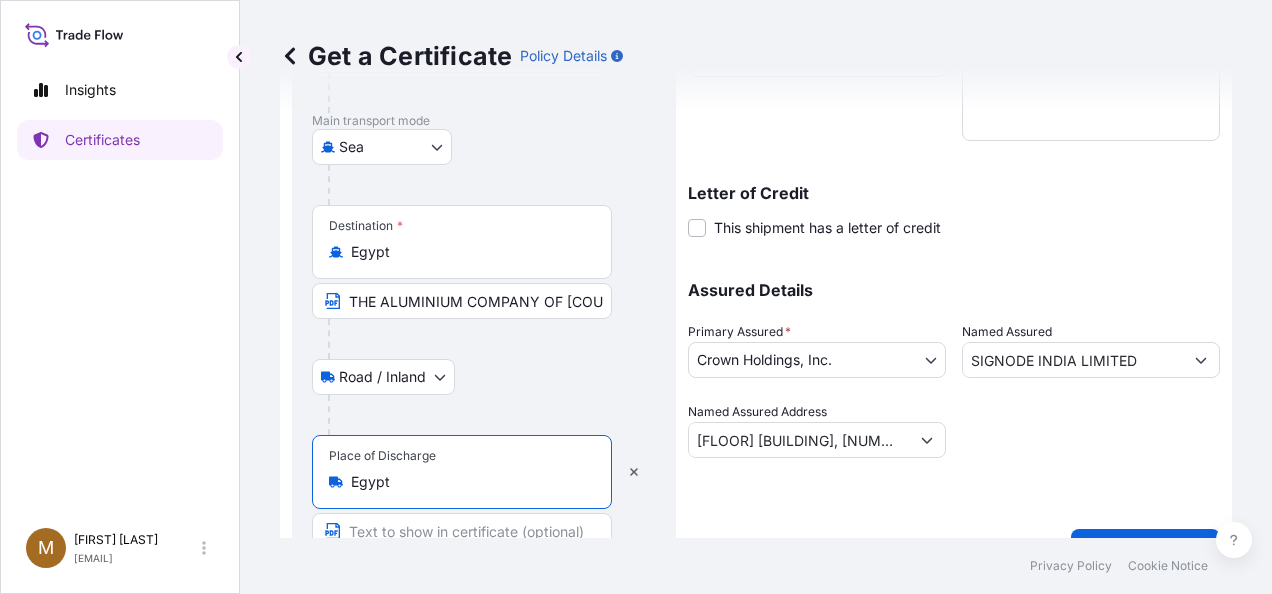 scroll, scrollTop: 507, scrollLeft: 0, axis: vertical 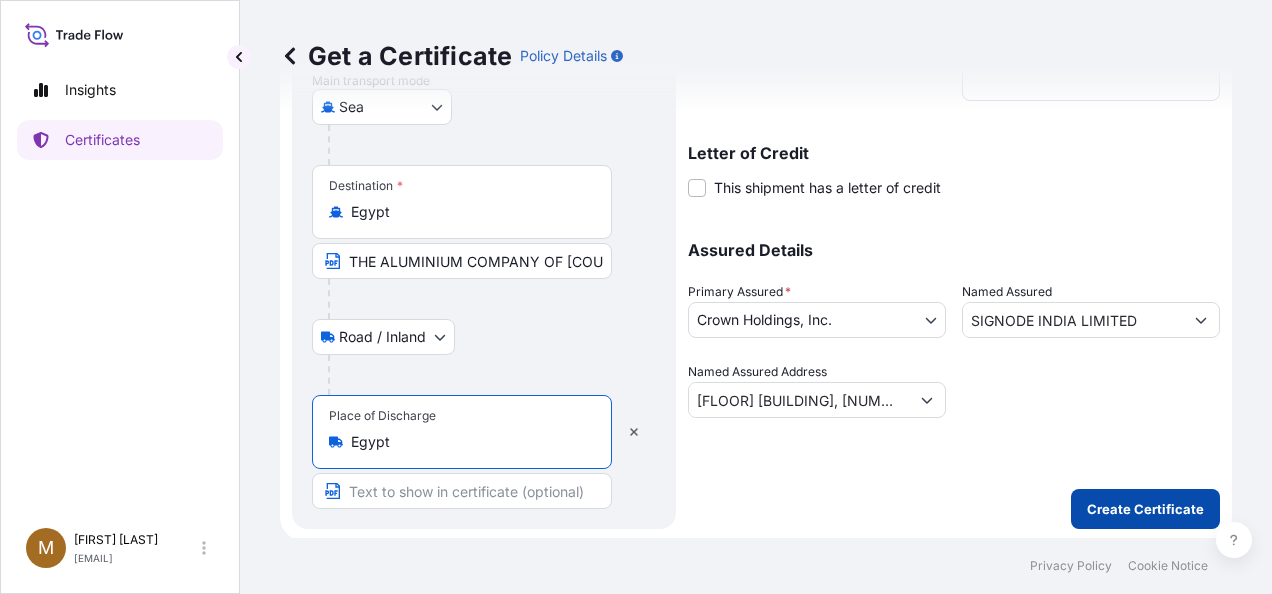 click on "Create Certificate" at bounding box center (1145, 509) 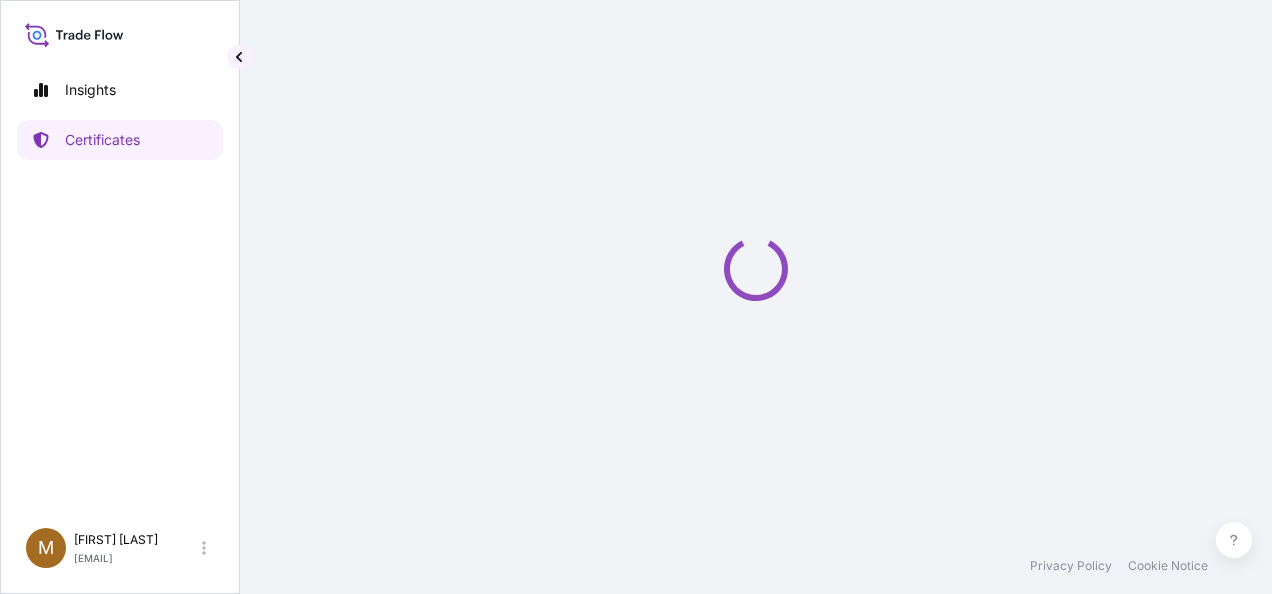 scroll, scrollTop: 0, scrollLeft: 0, axis: both 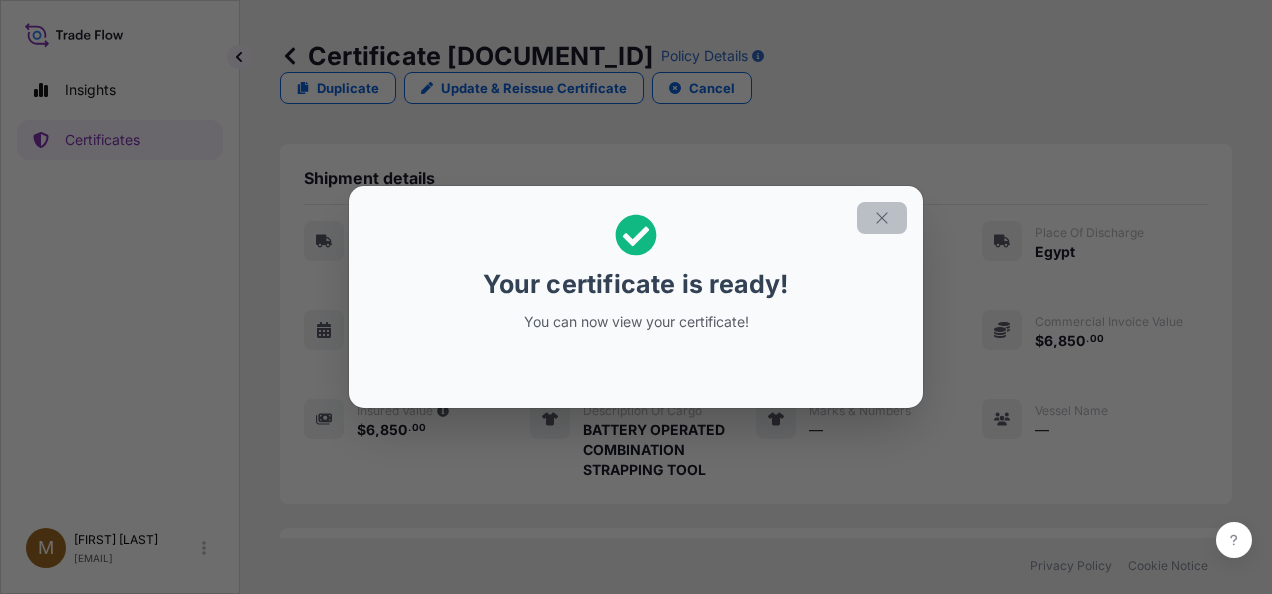 click at bounding box center [882, 218] 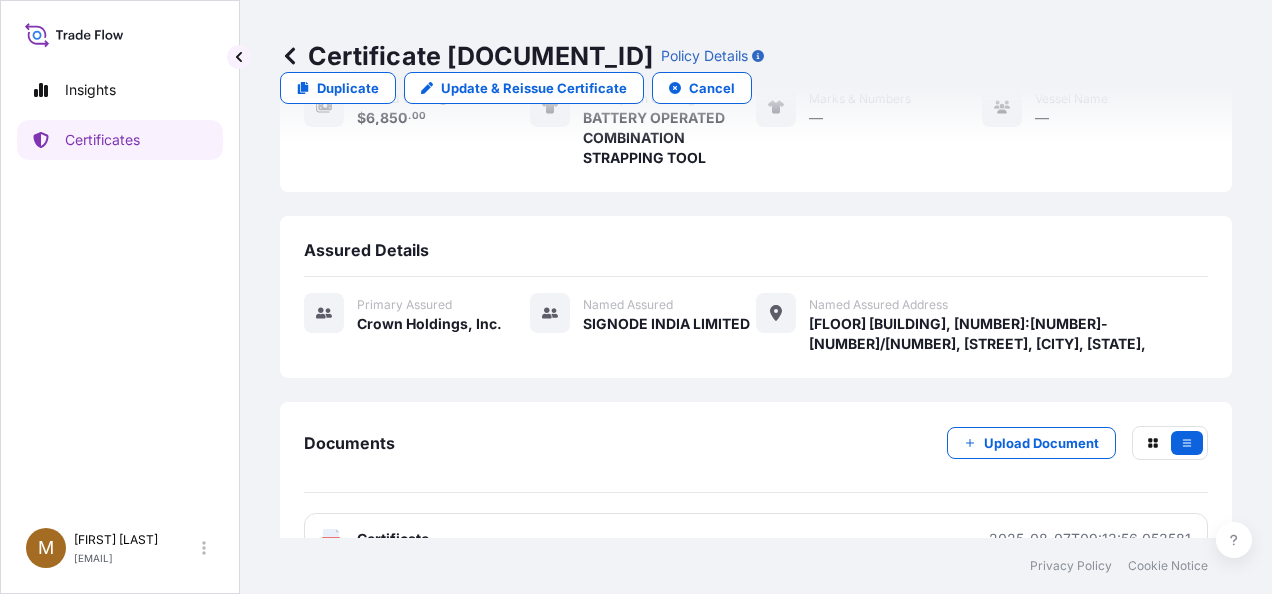 scroll, scrollTop: 328, scrollLeft: 0, axis: vertical 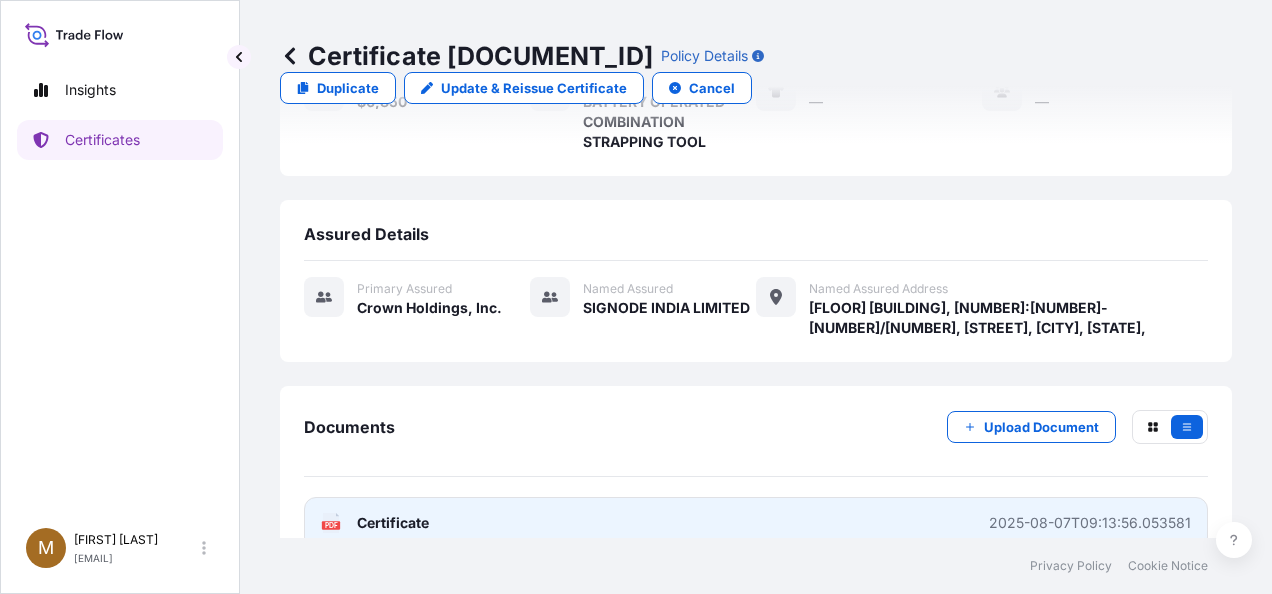 click on "Certificate" at bounding box center [393, 523] 